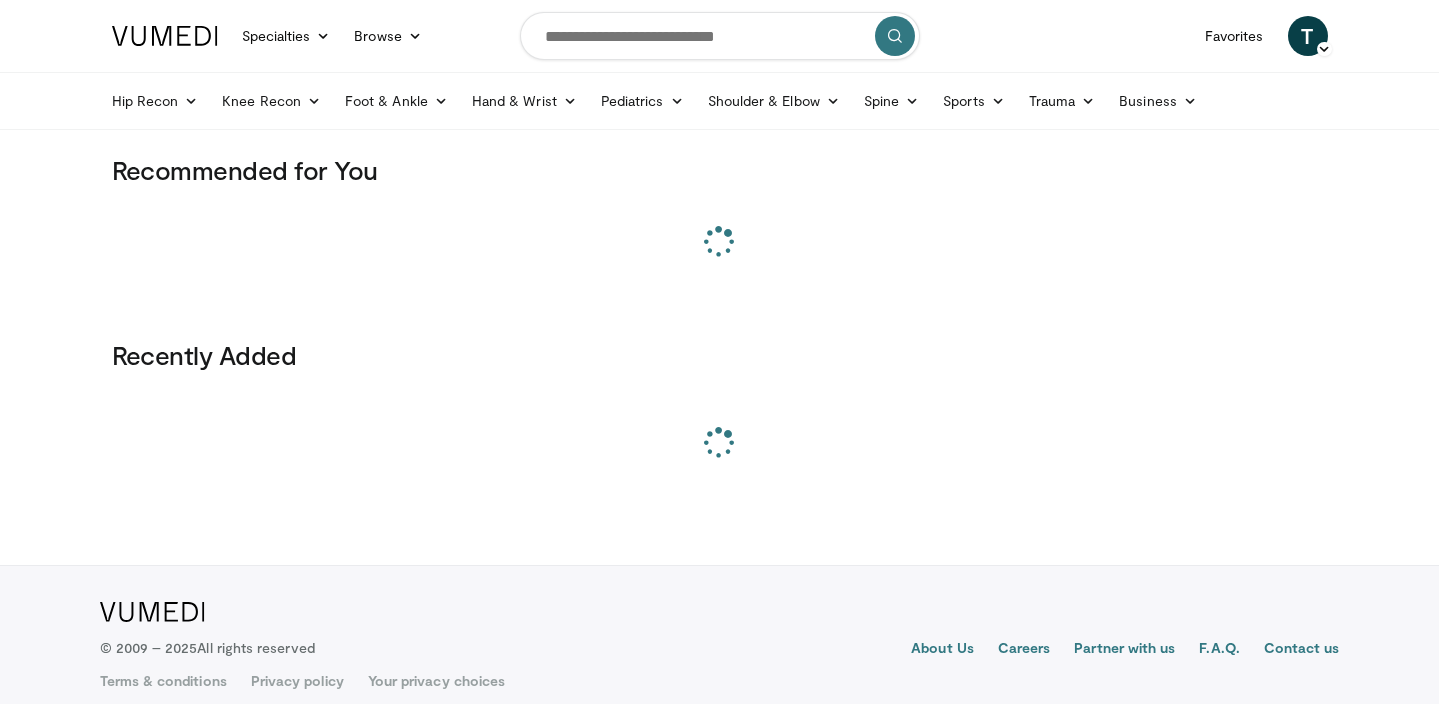 scroll, scrollTop: 0, scrollLeft: 0, axis: both 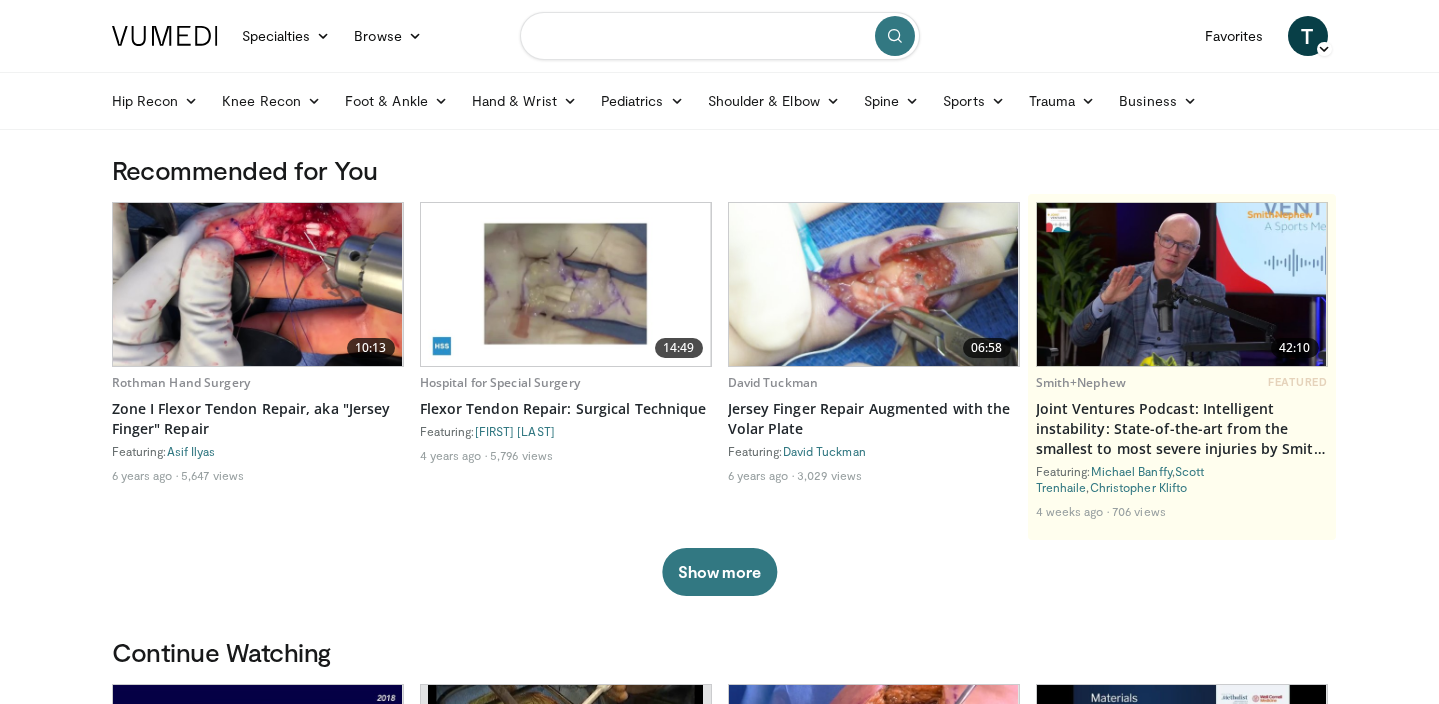 click at bounding box center [720, 36] 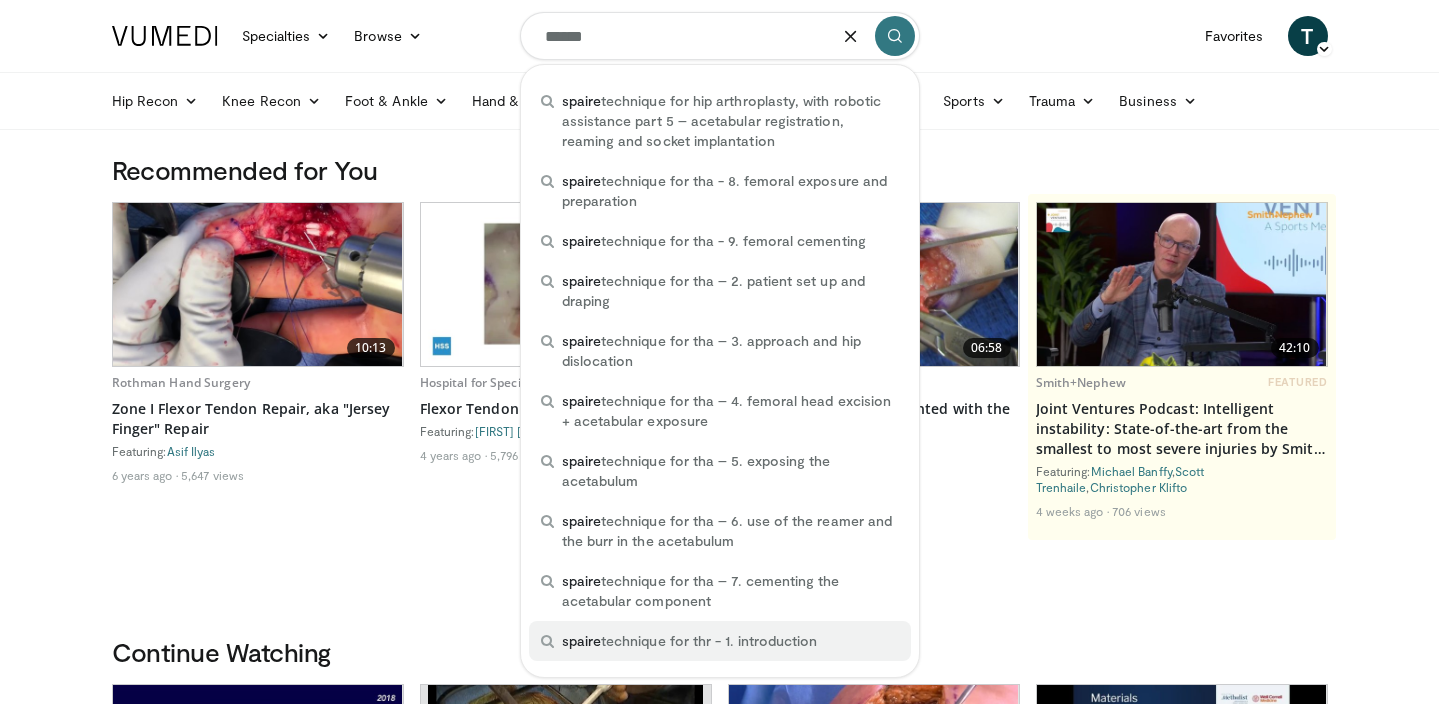 click on "spaire  technique for thr - 1. introduction" at bounding box center (690, 641) 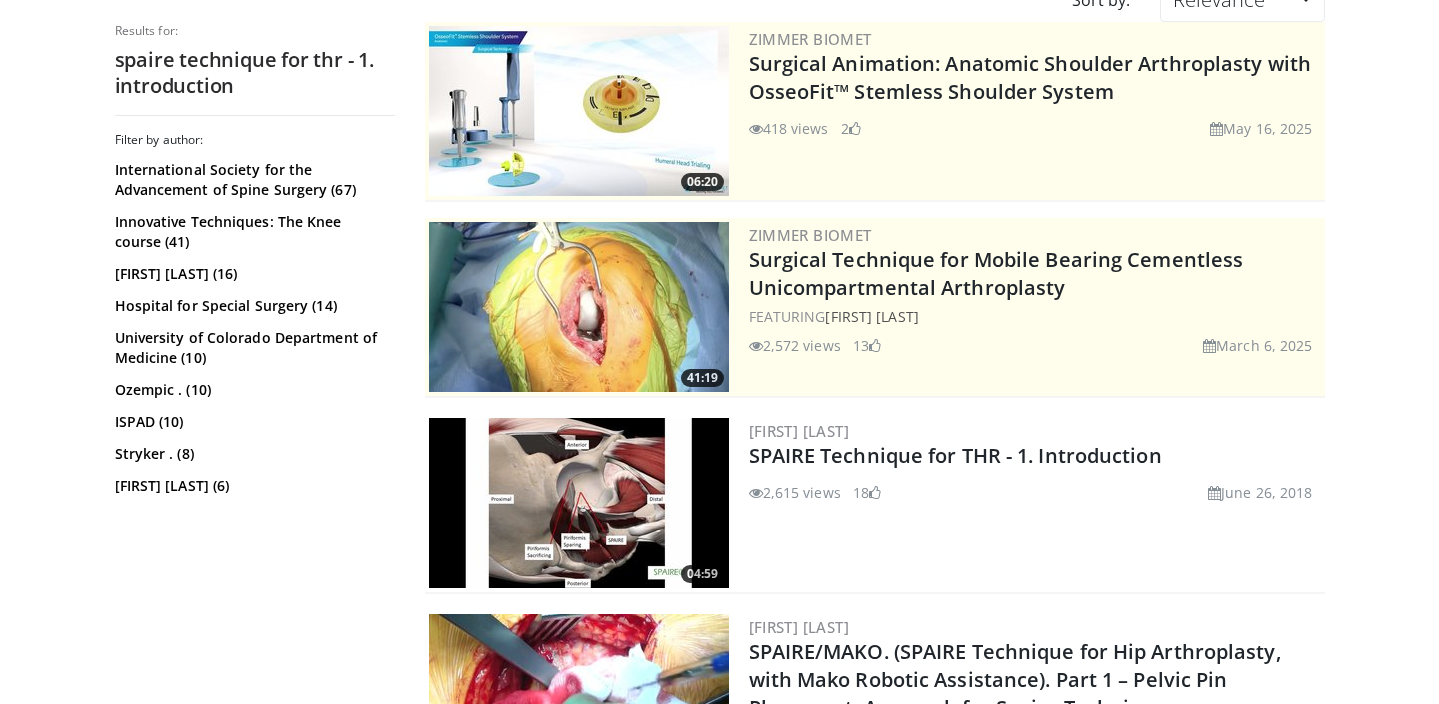 scroll, scrollTop: 218, scrollLeft: 0, axis: vertical 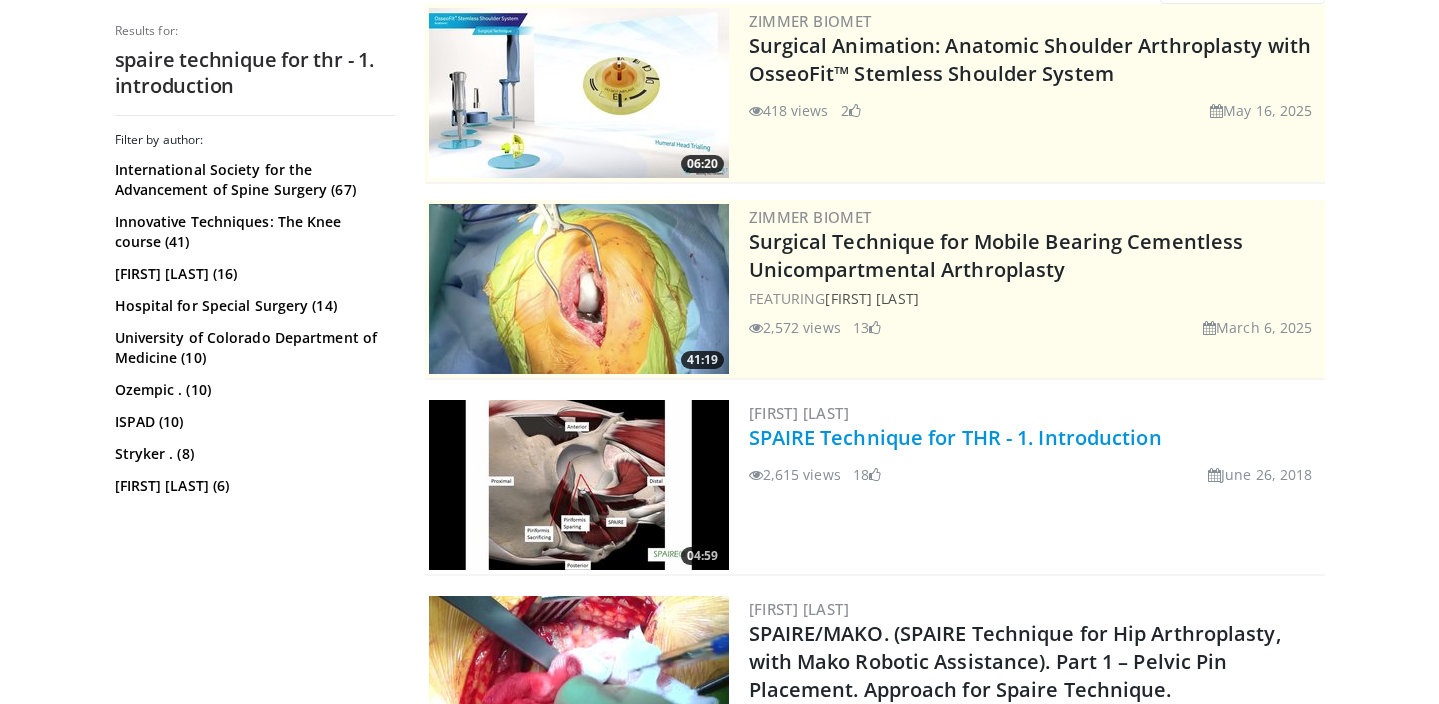 click on "SPAIRE Technique for THR - 1. Introduction" at bounding box center (955, 437) 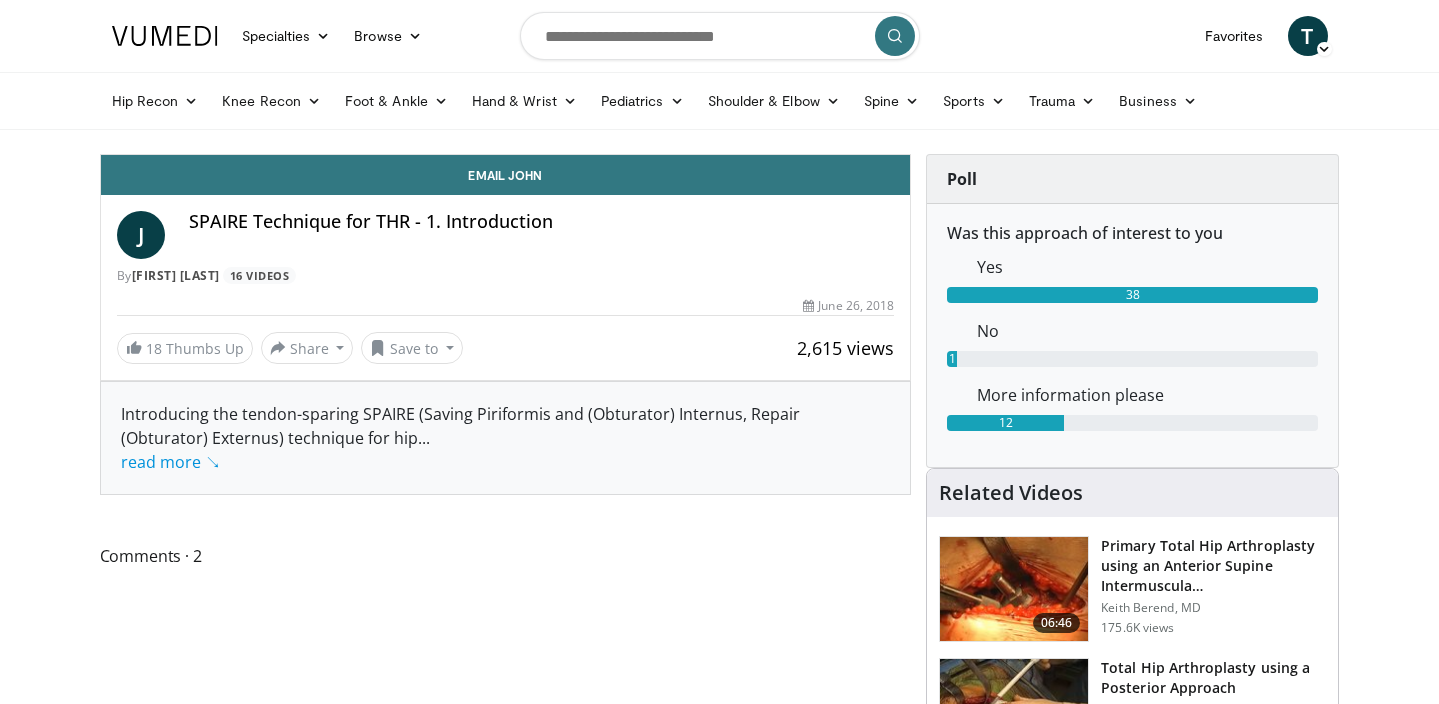 scroll, scrollTop: 0, scrollLeft: 0, axis: both 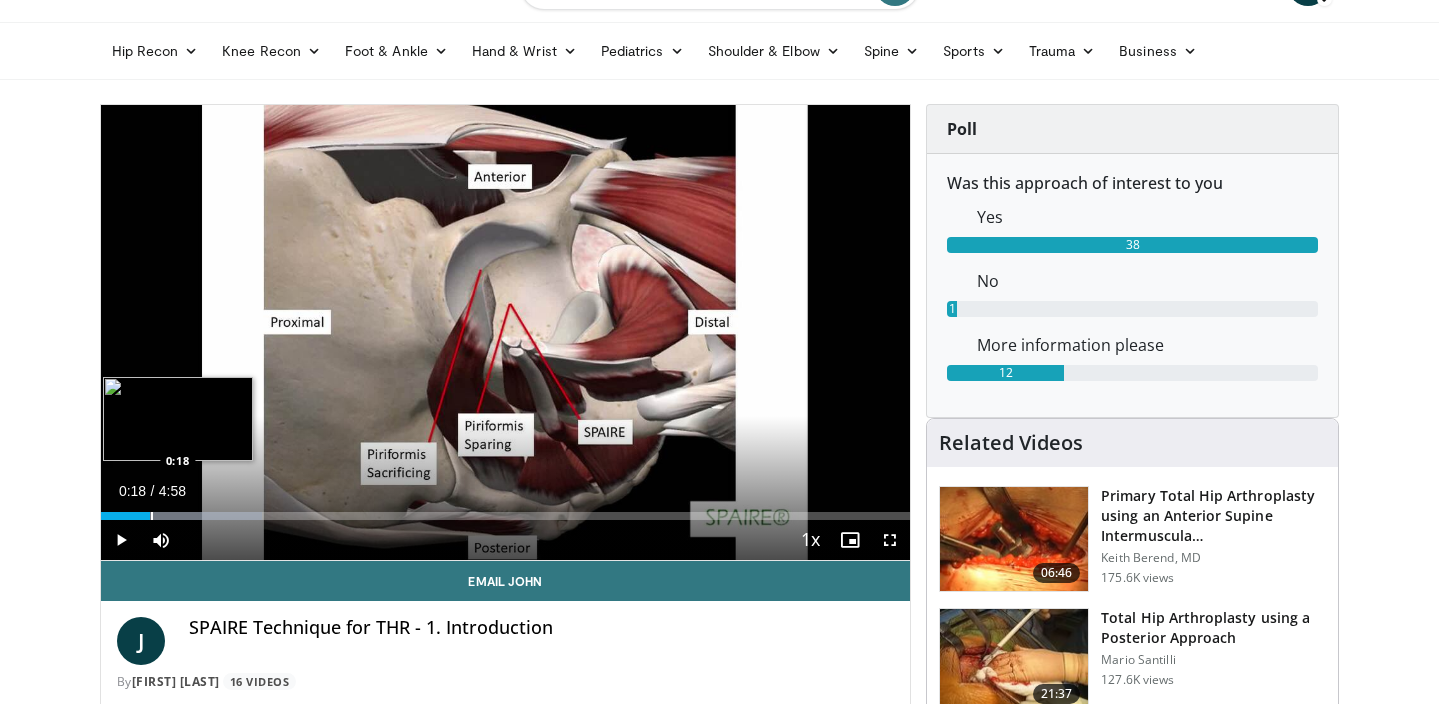 click at bounding box center (152, 516) 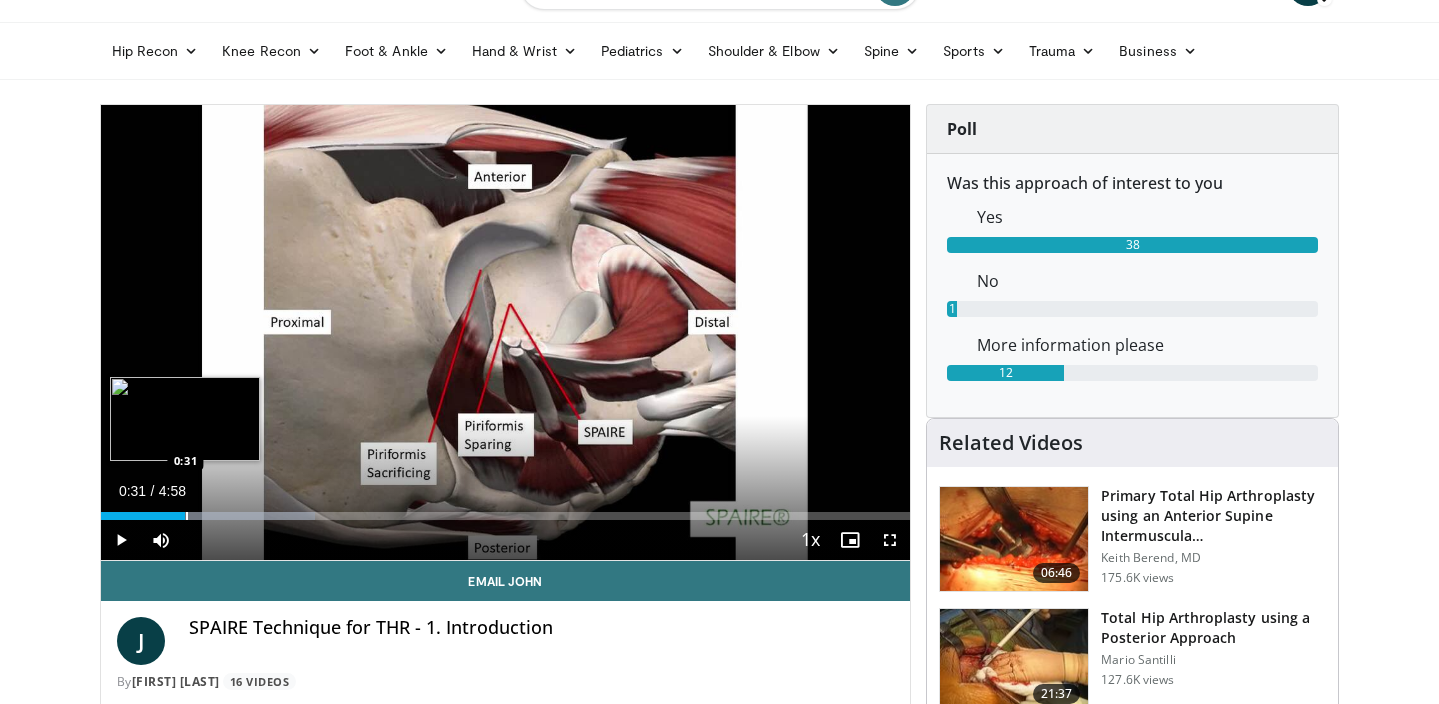click at bounding box center [187, 516] 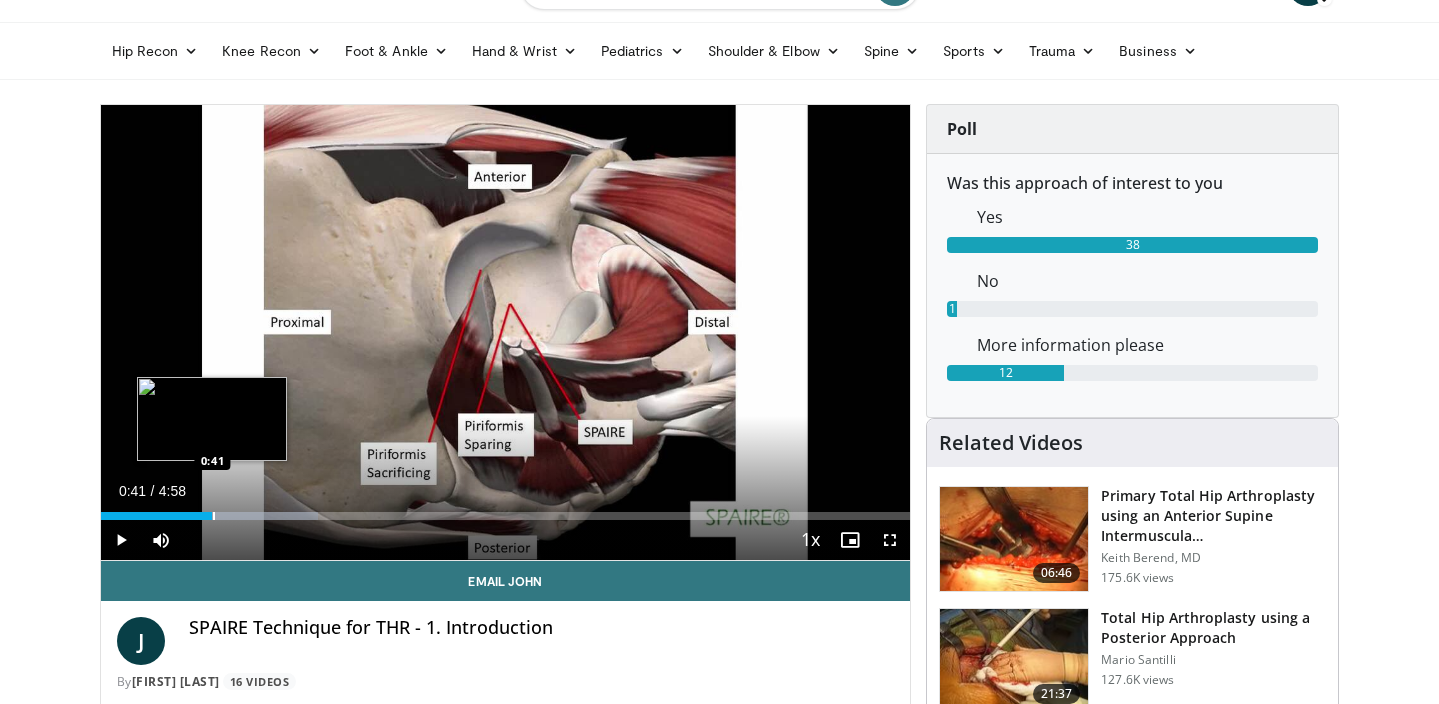 click at bounding box center [214, 516] 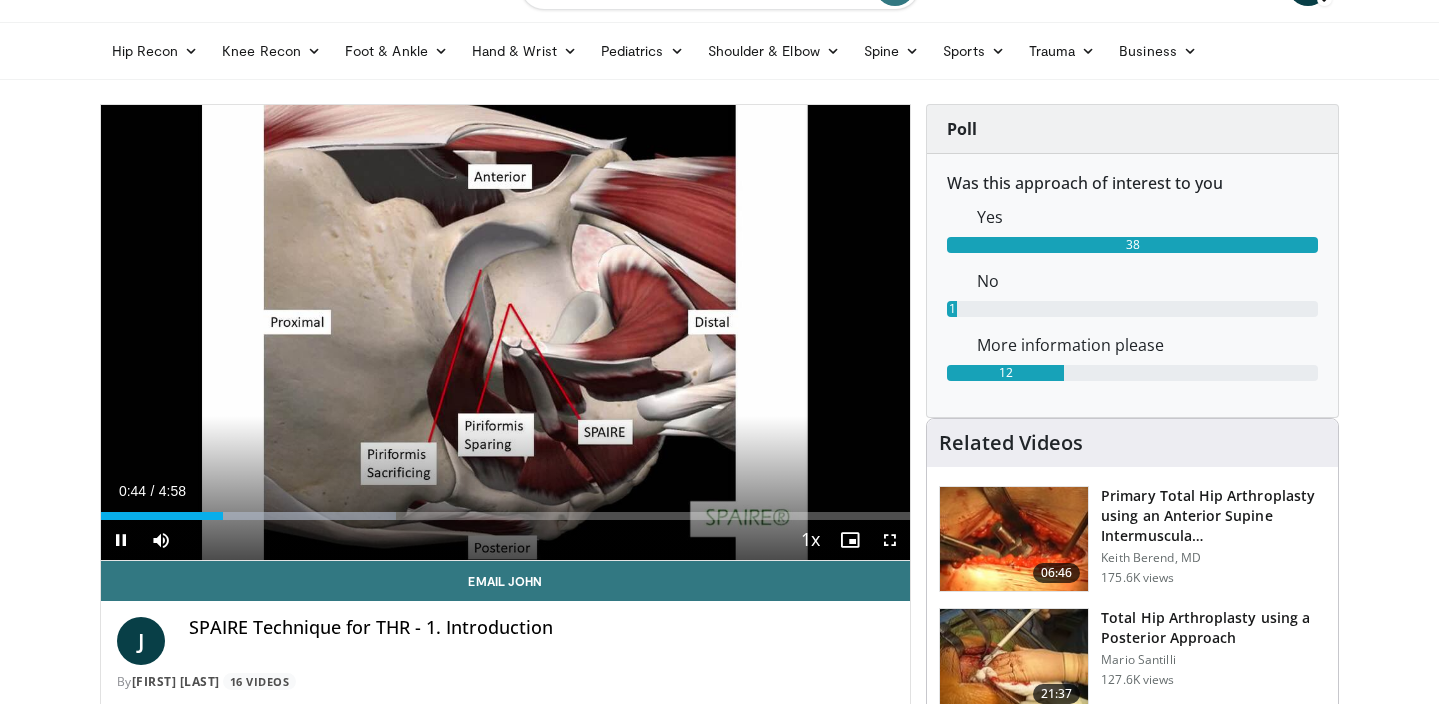 click on "Current Time  0:44 / Duration  4:58 Pause Skip Backward Skip Forward Mute 100% Loaded :  36.51% 0:45 0:50 Stream Type  LIVE Seek to live, currently behind live LIVE   1x Playback Rate 0.5x 0.75x 1x , selected 1.25x 1.5x 1.75x 2x Chapters Chapters Descriptions descriptions off , selected Captions captions settings , opens captions settings dialog captions off , selected Audio Track en (Main) , selected Fullscreen Enable picture-in-picture mode" at bounding box center (506, 540) 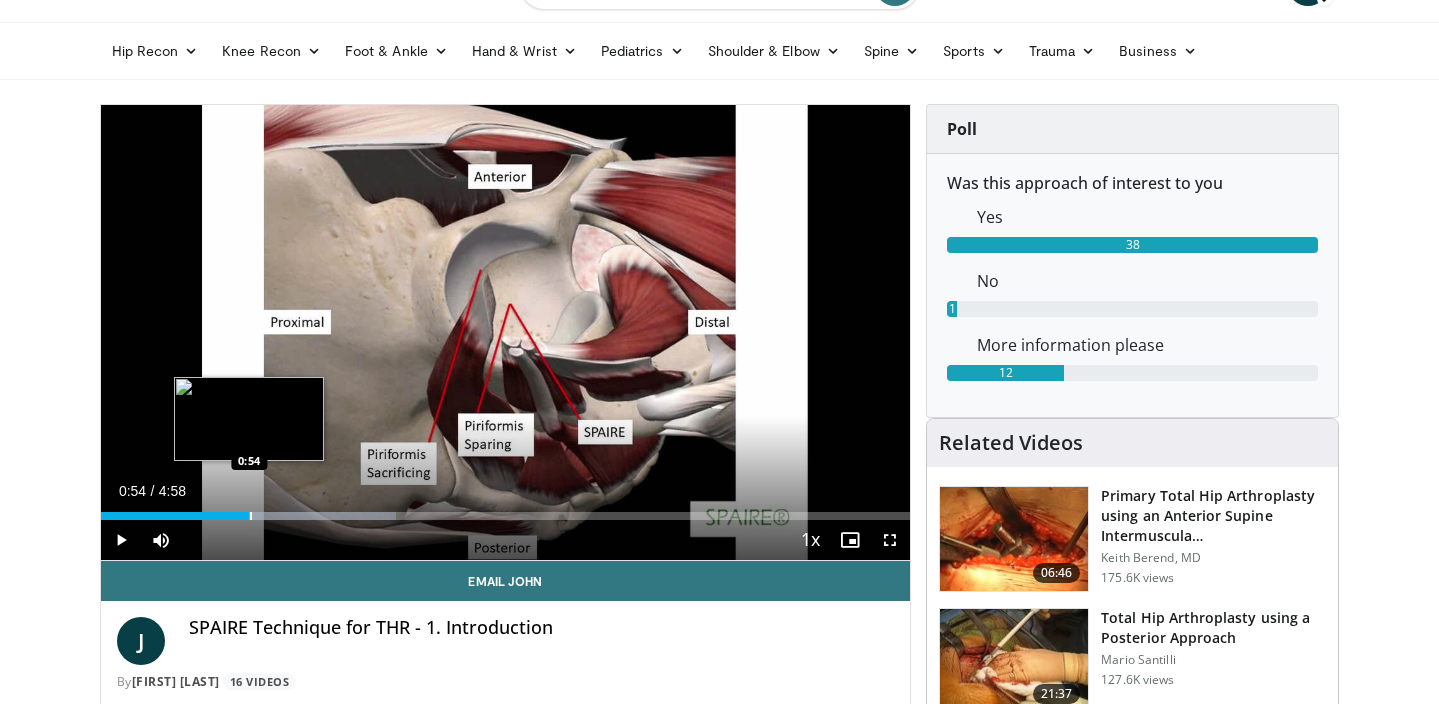 click at bounding box center (251, 516) 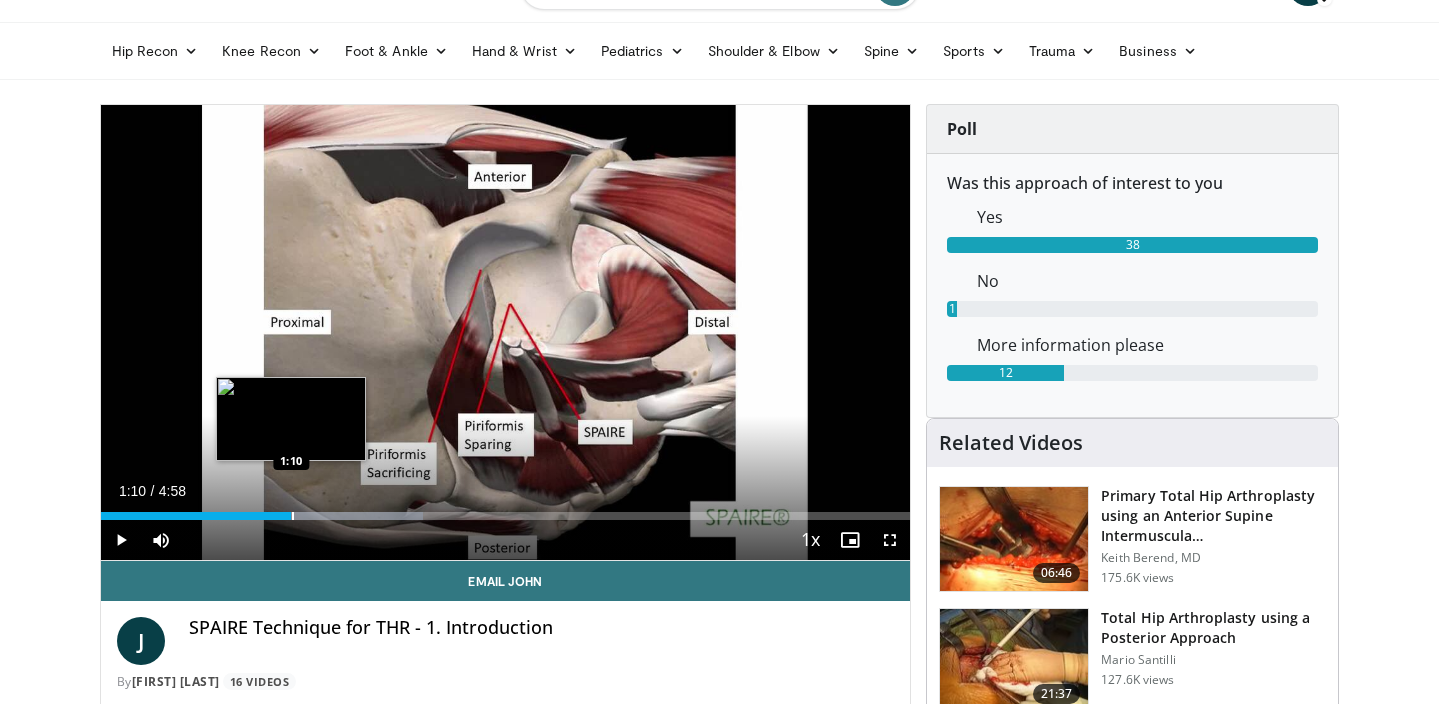 click at bounding box center [293, 516] 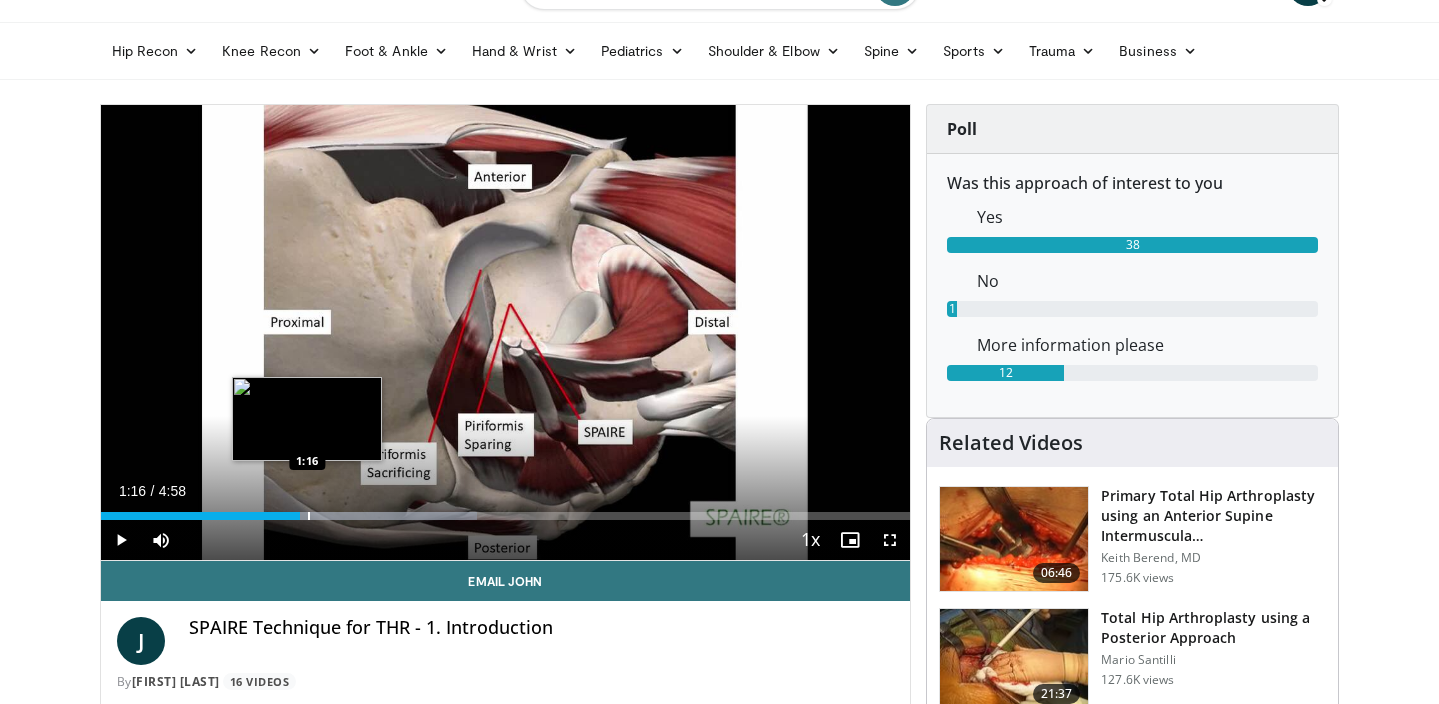 click at bounding box center (309, 516) 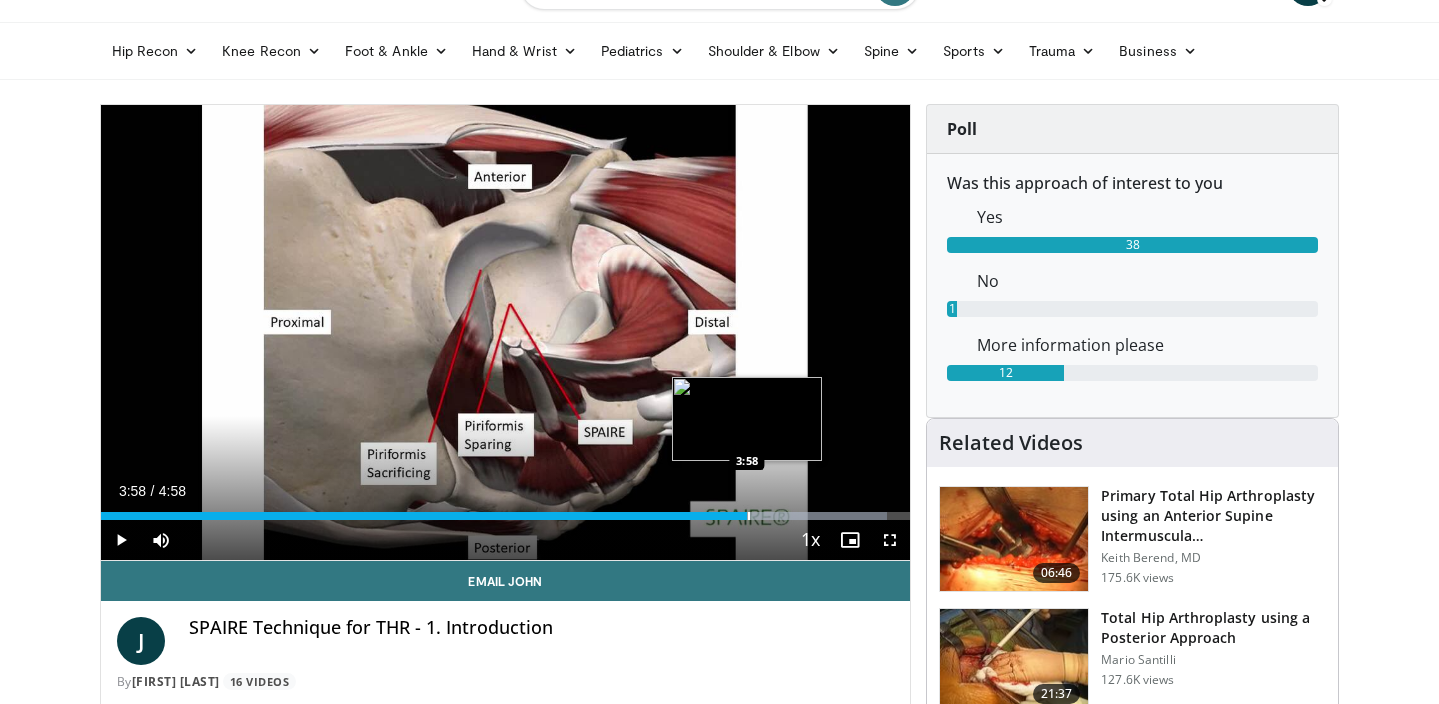 click at bounding box center [749, 516] 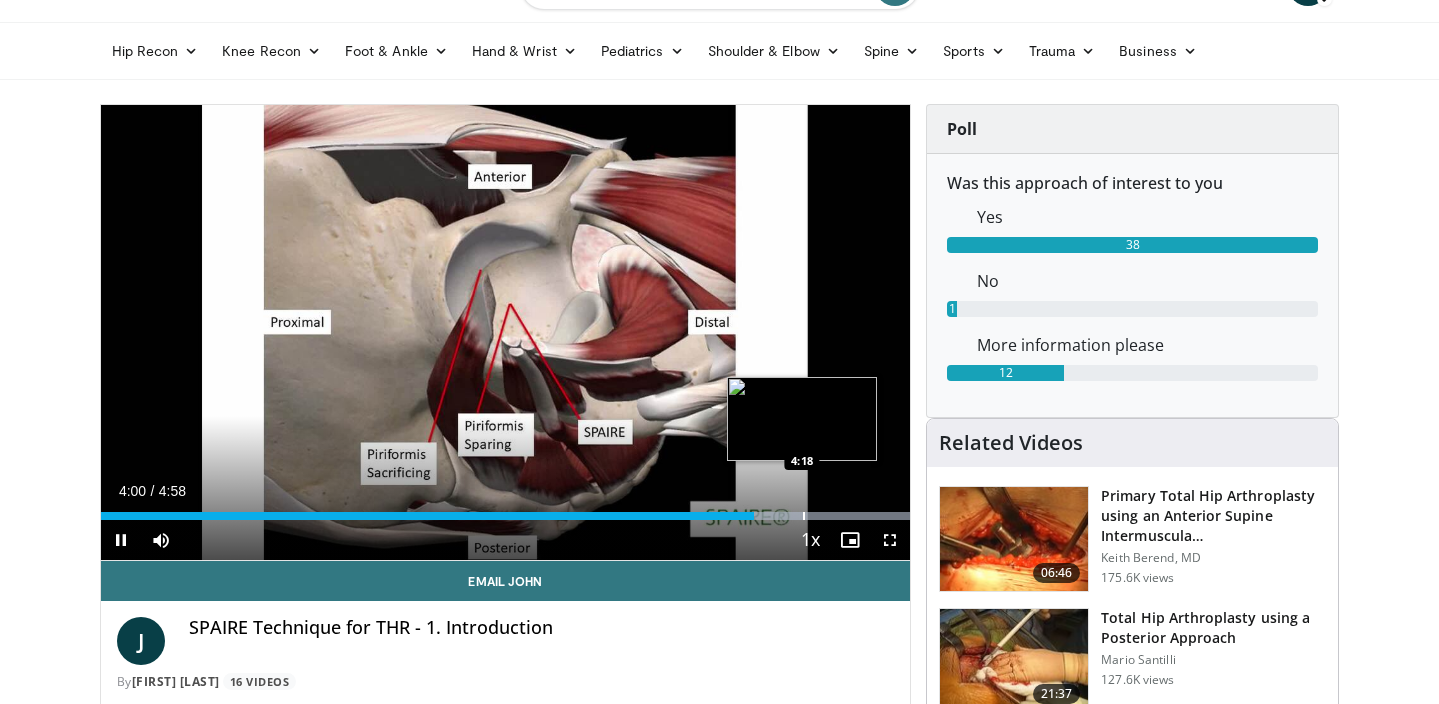 click at bounding box center [804, 516] 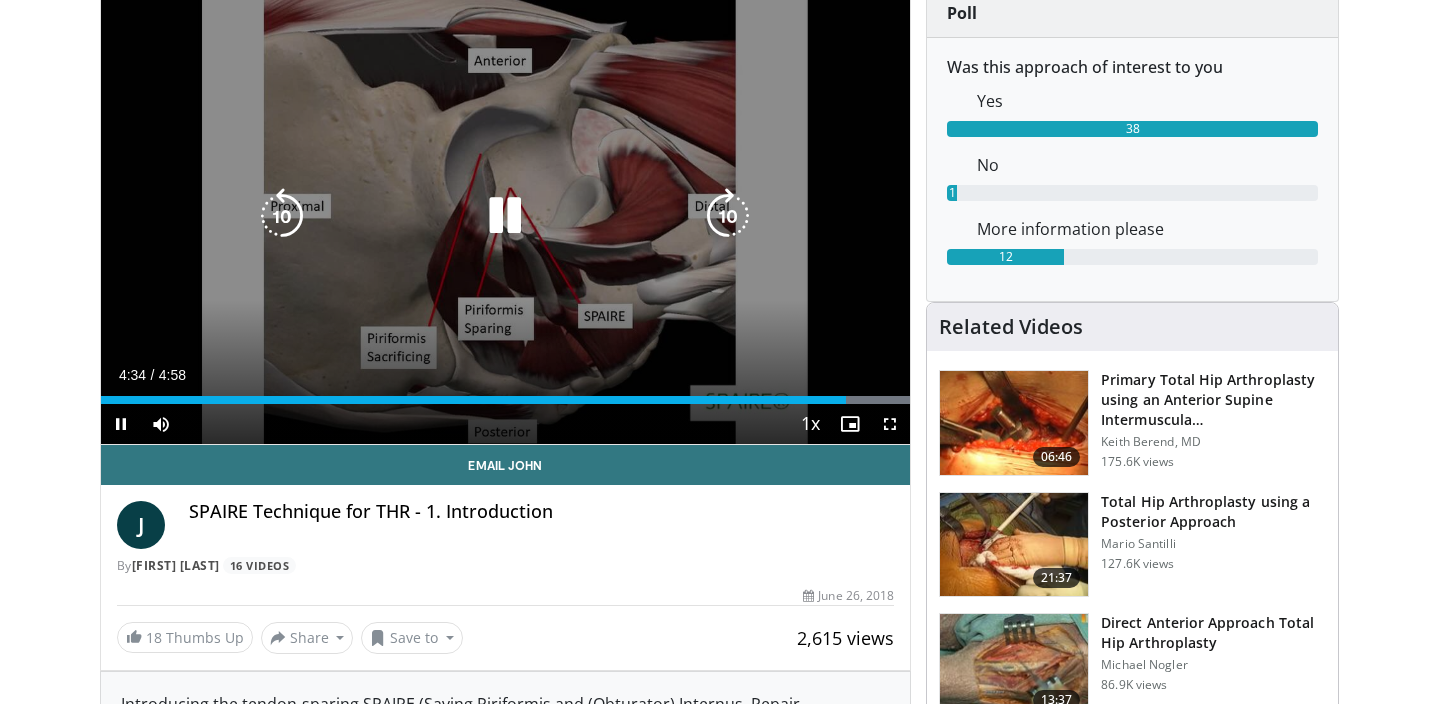 scroll, scrollTop: 189, scrollLeft: 0, axis: vertical 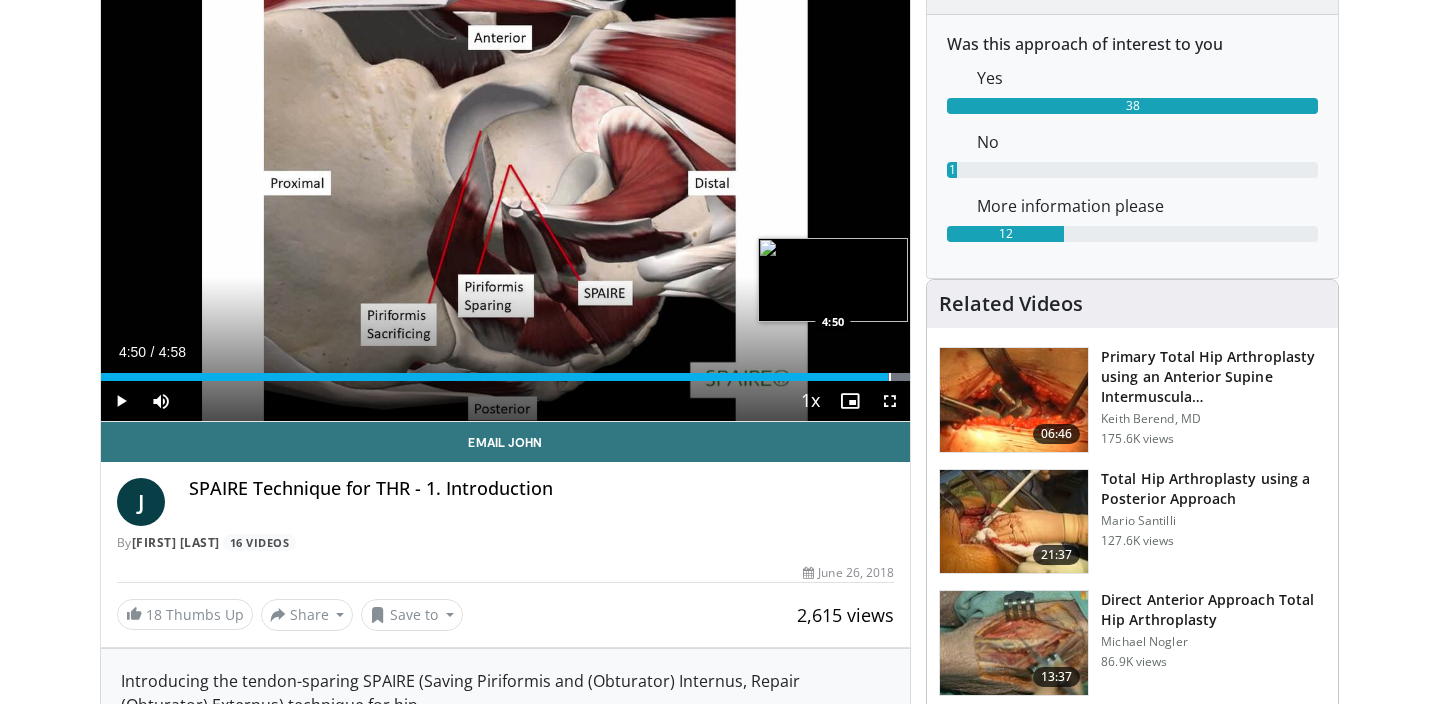 click at bounding box center (890, 377) 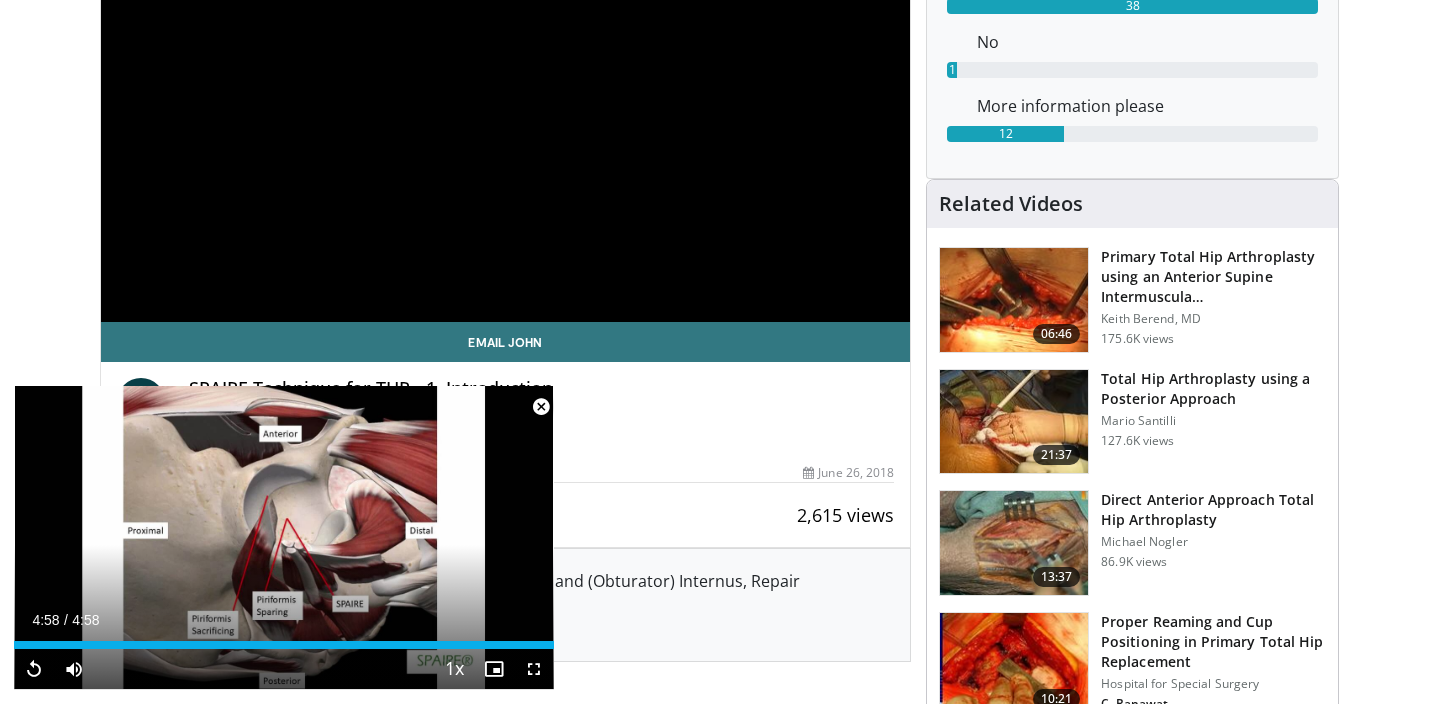 scroll, scrollTop: 234, scrollLeft: 0, axis: vertical 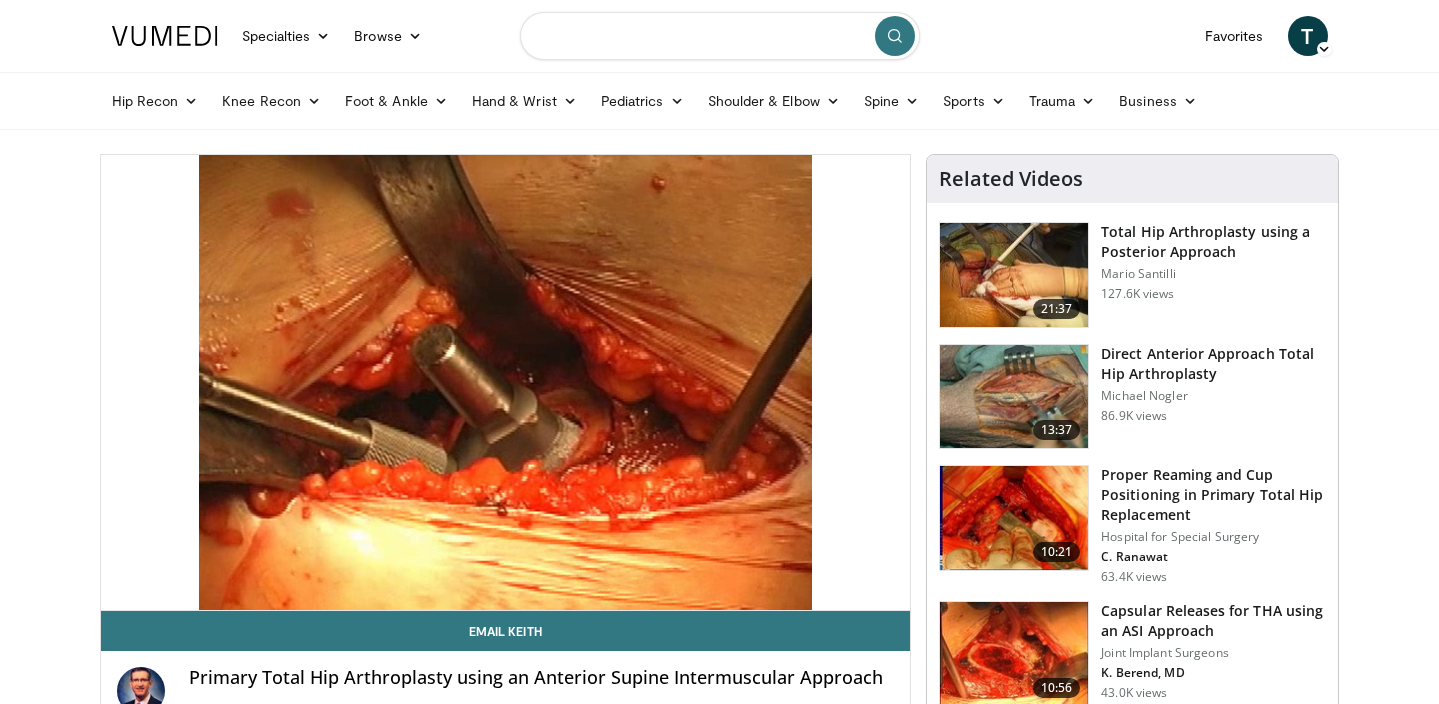 click at bounding box center (720, 36) 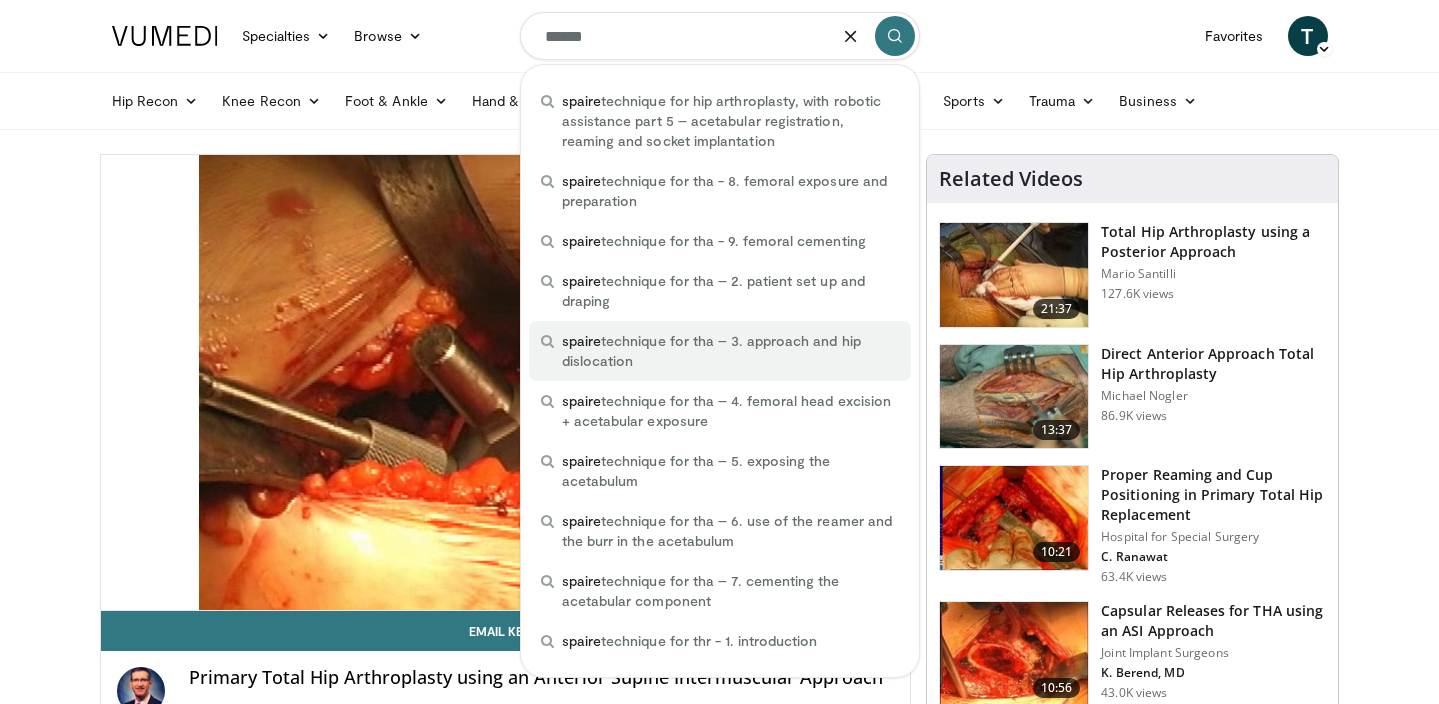 click on "spaire  technique for tha – 3. approach and hip dislocation" at bounding box center (730, 351) 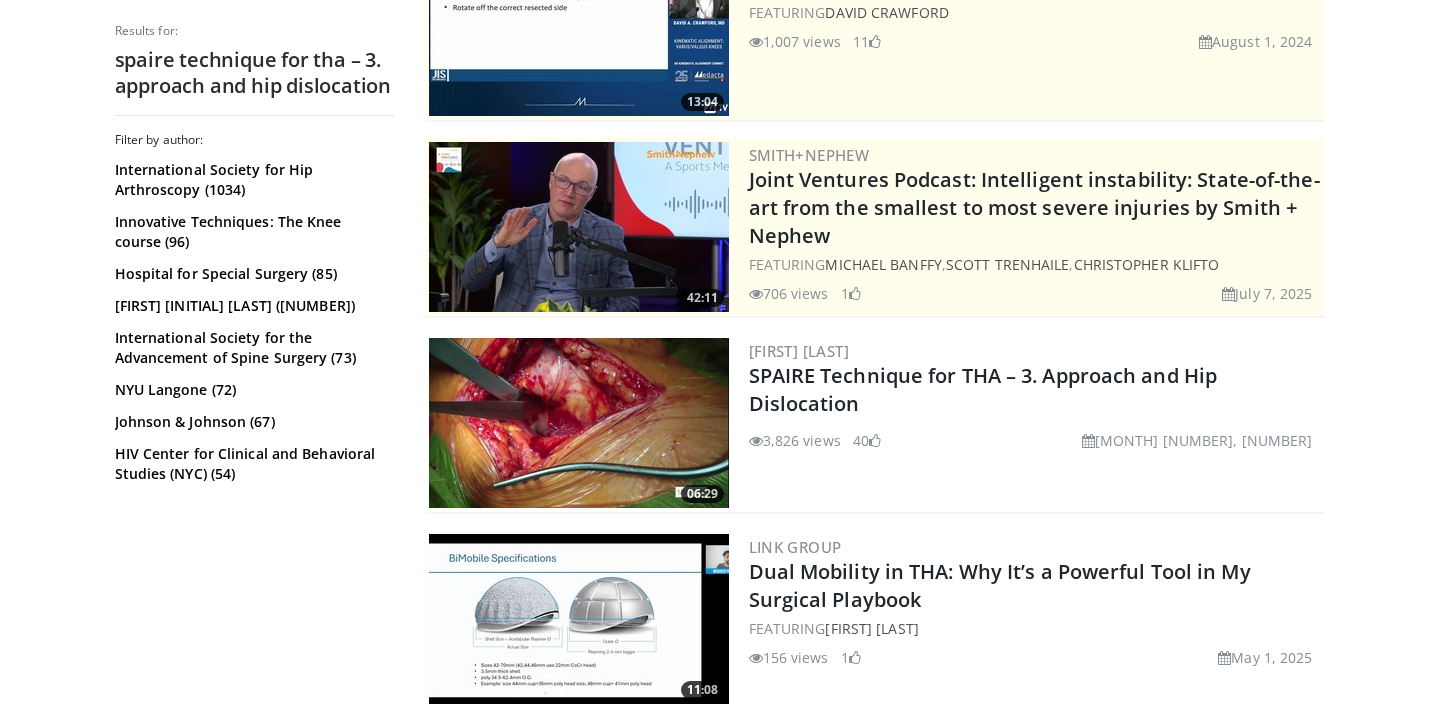 scroll, scrollTop: 0, scrollLeft: 0, axis: both 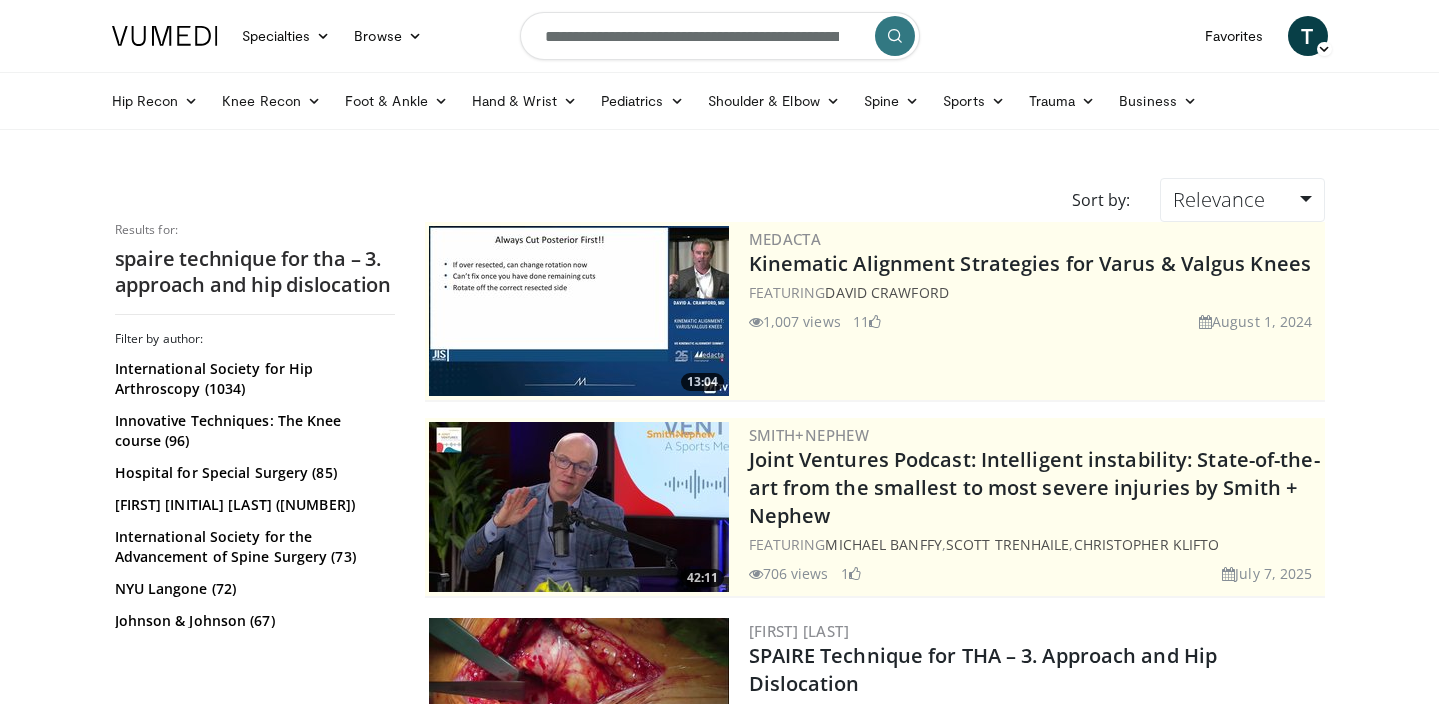 click on "spaire technique for tha – 3. approach and hip dislocation" at bounding box center (255, 272) 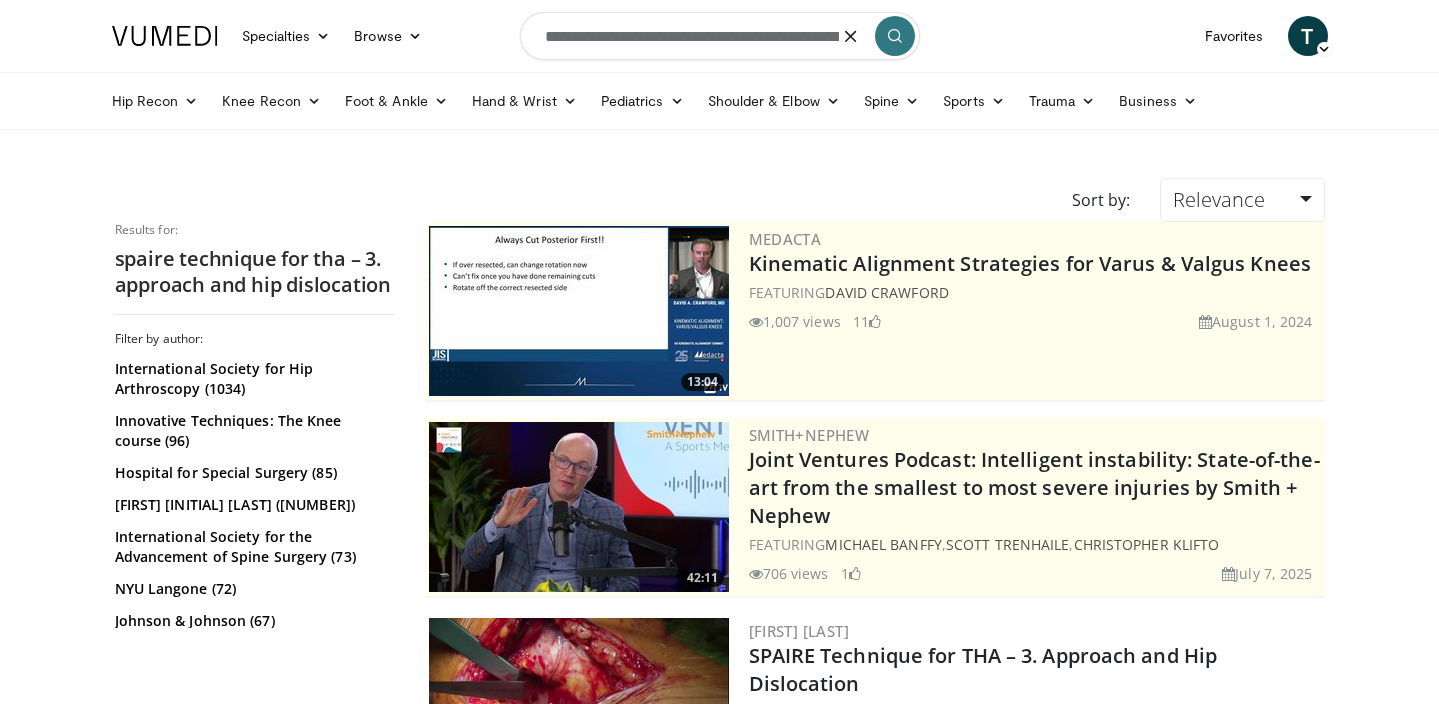 click on "**********" at bounding box center [720, 36] 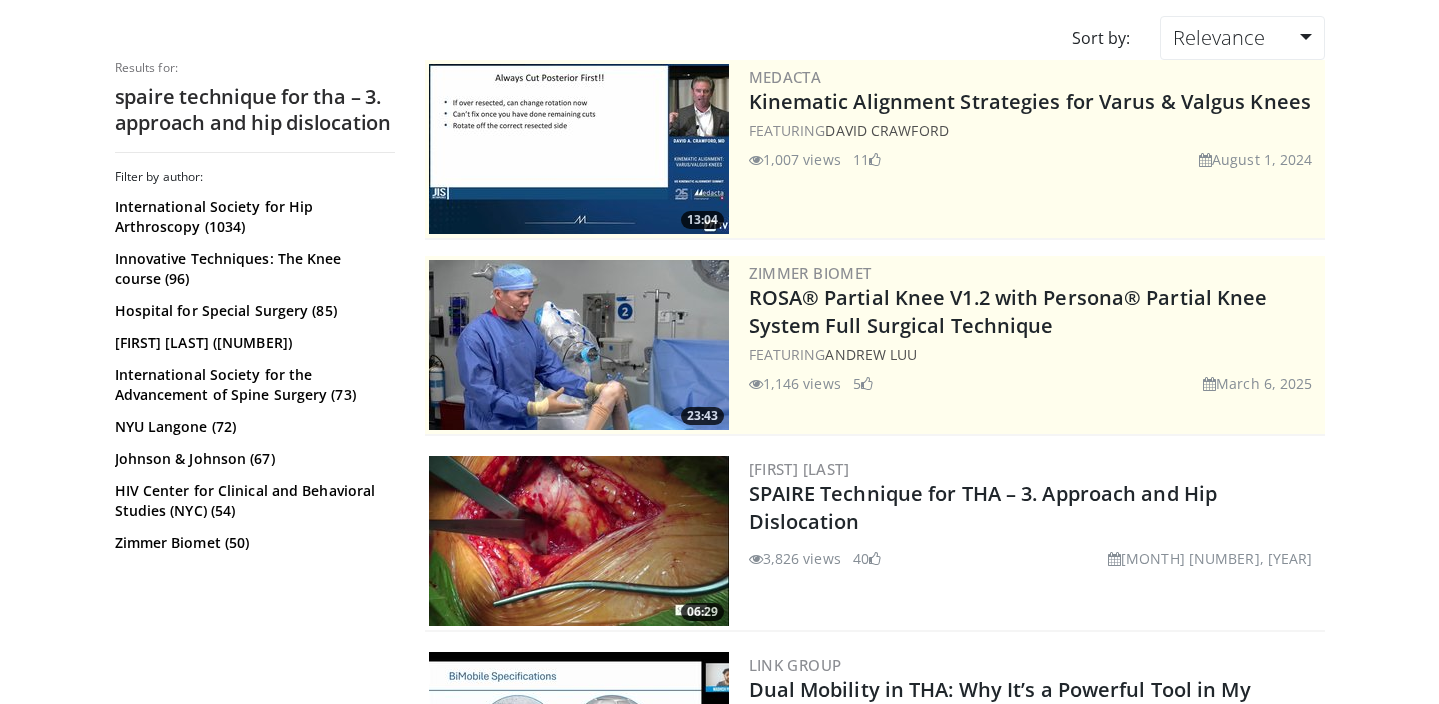 scroll, scrollTop: 172, scrollLeft: 0, axis: vertical 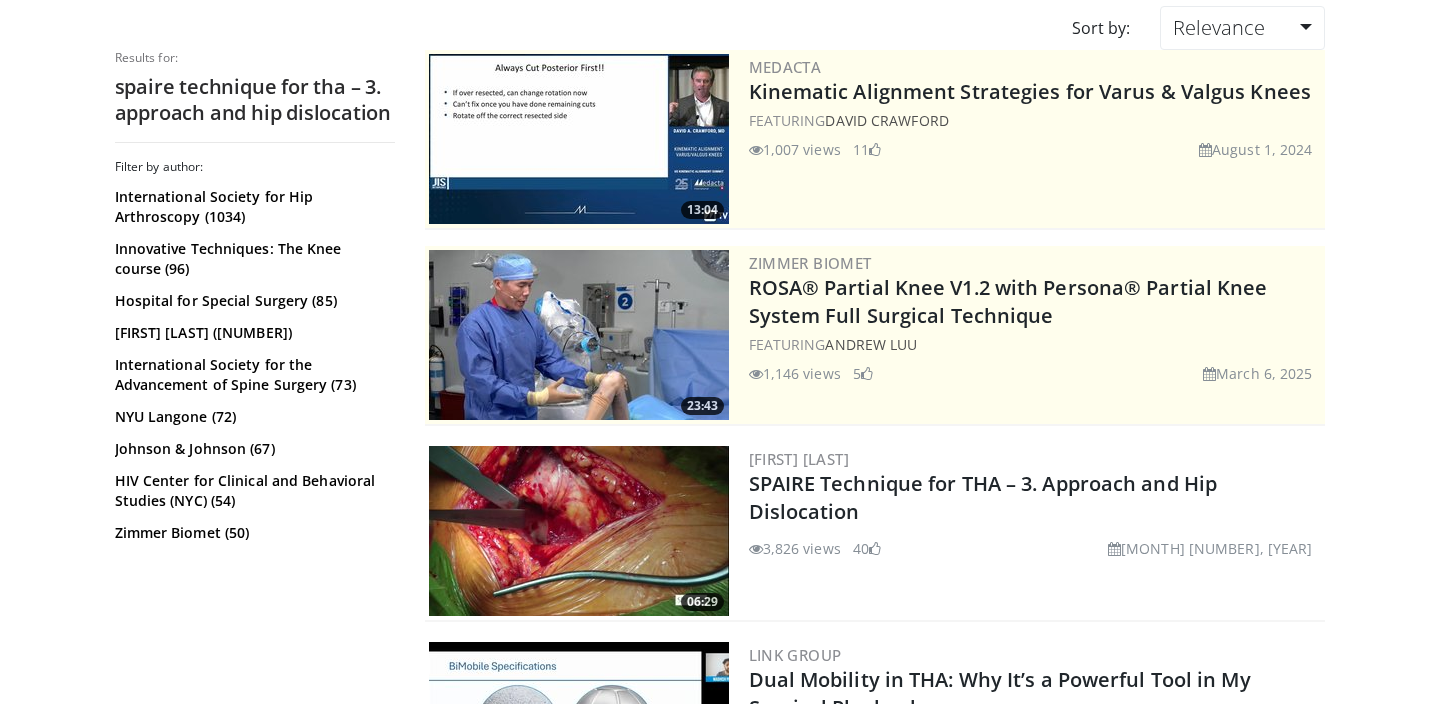 click on "3,826 views" at bounding box center [795, 548] 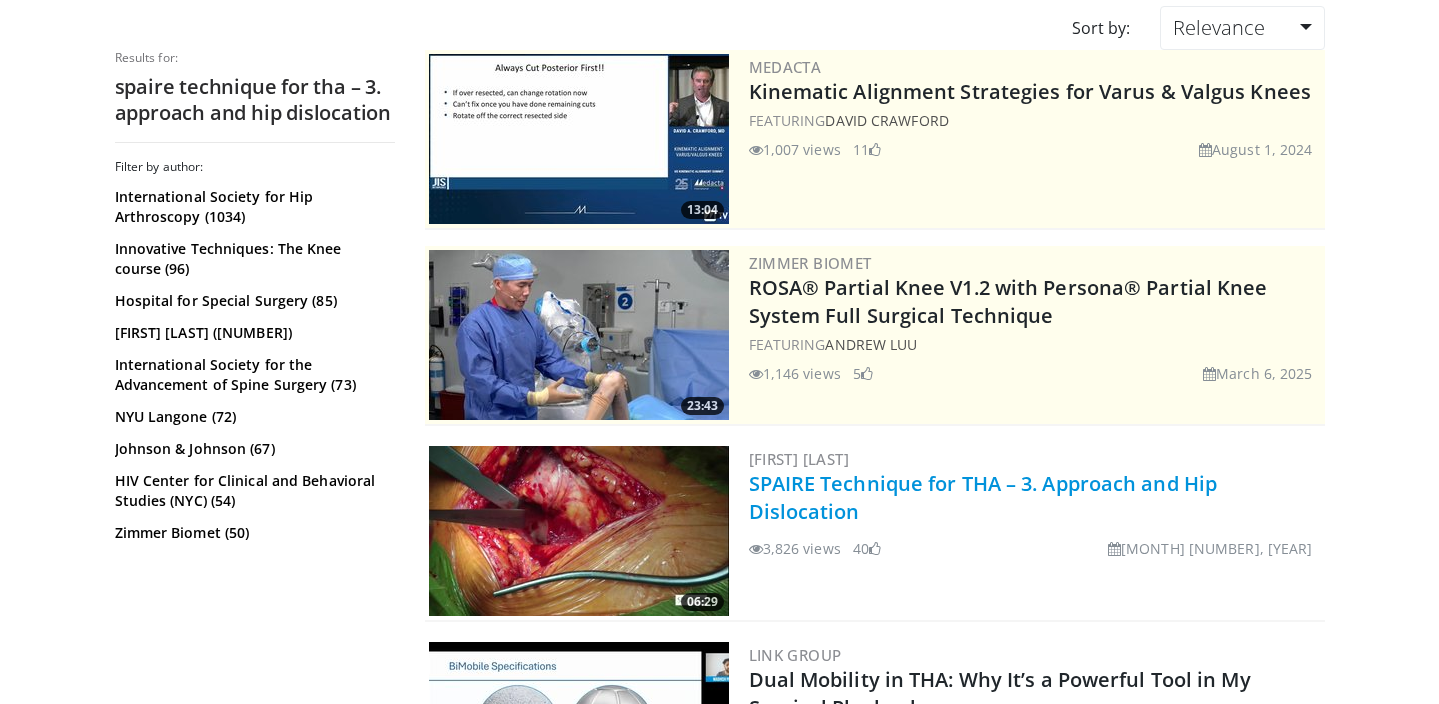 click on "SPAIRE Technique for THA – 3. Approach and Hip Dislocation" at bounding box center [983, 497] 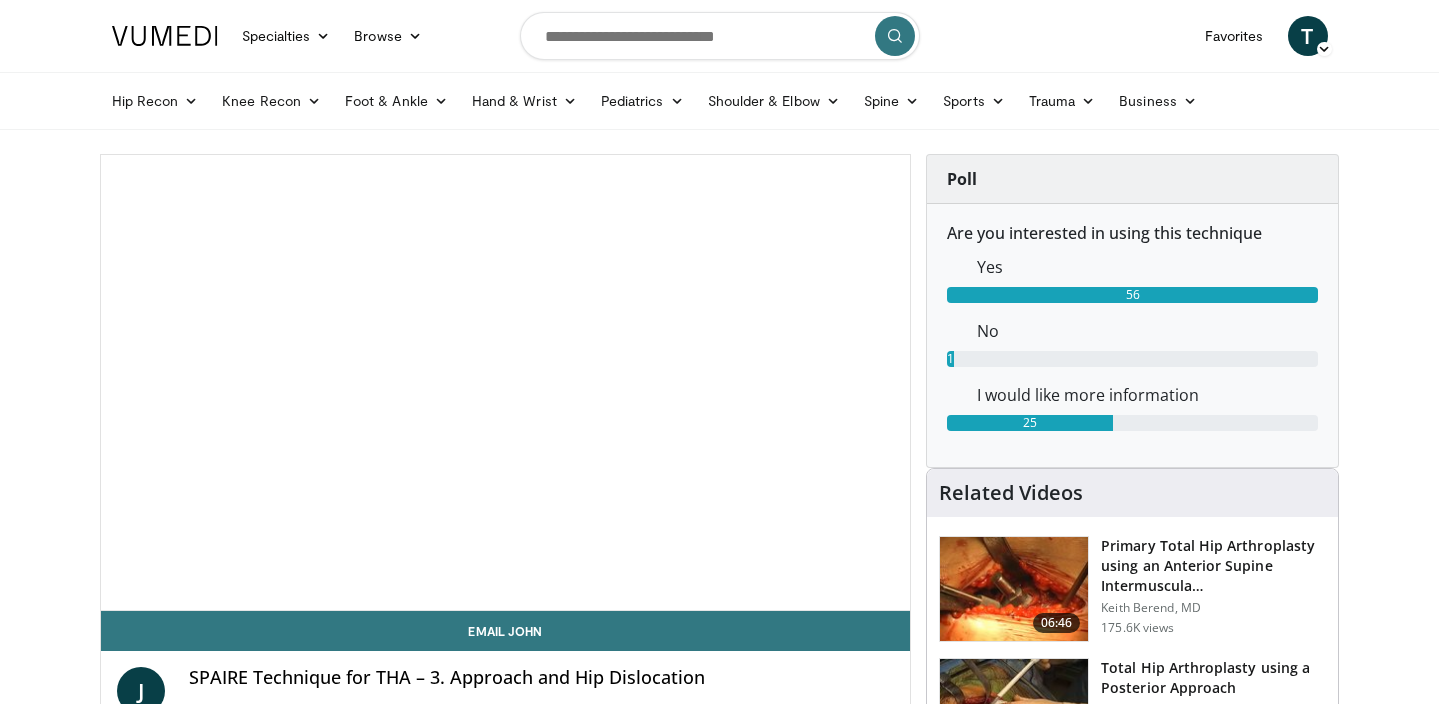 scroll, scrollTop: 0, scrollLeft: 0, axis: both 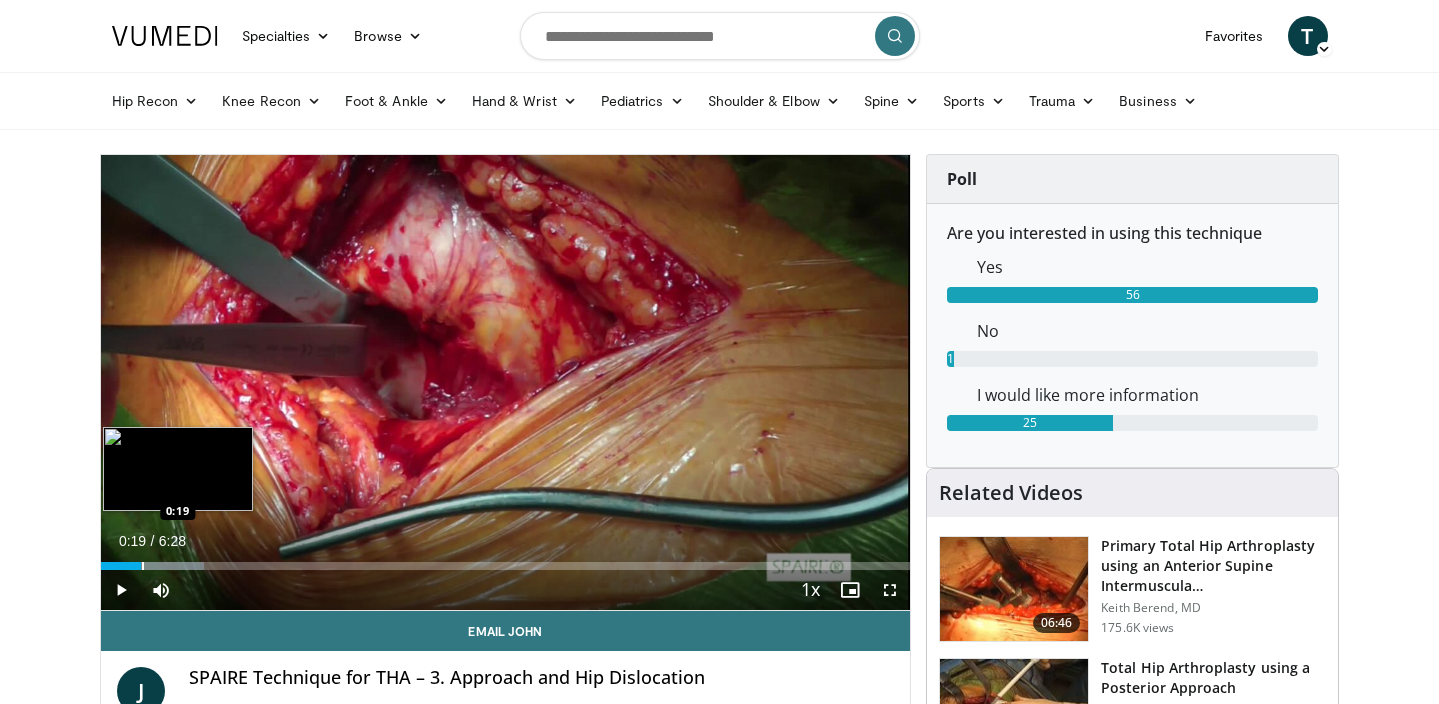 click at bounding box center [143, 566] 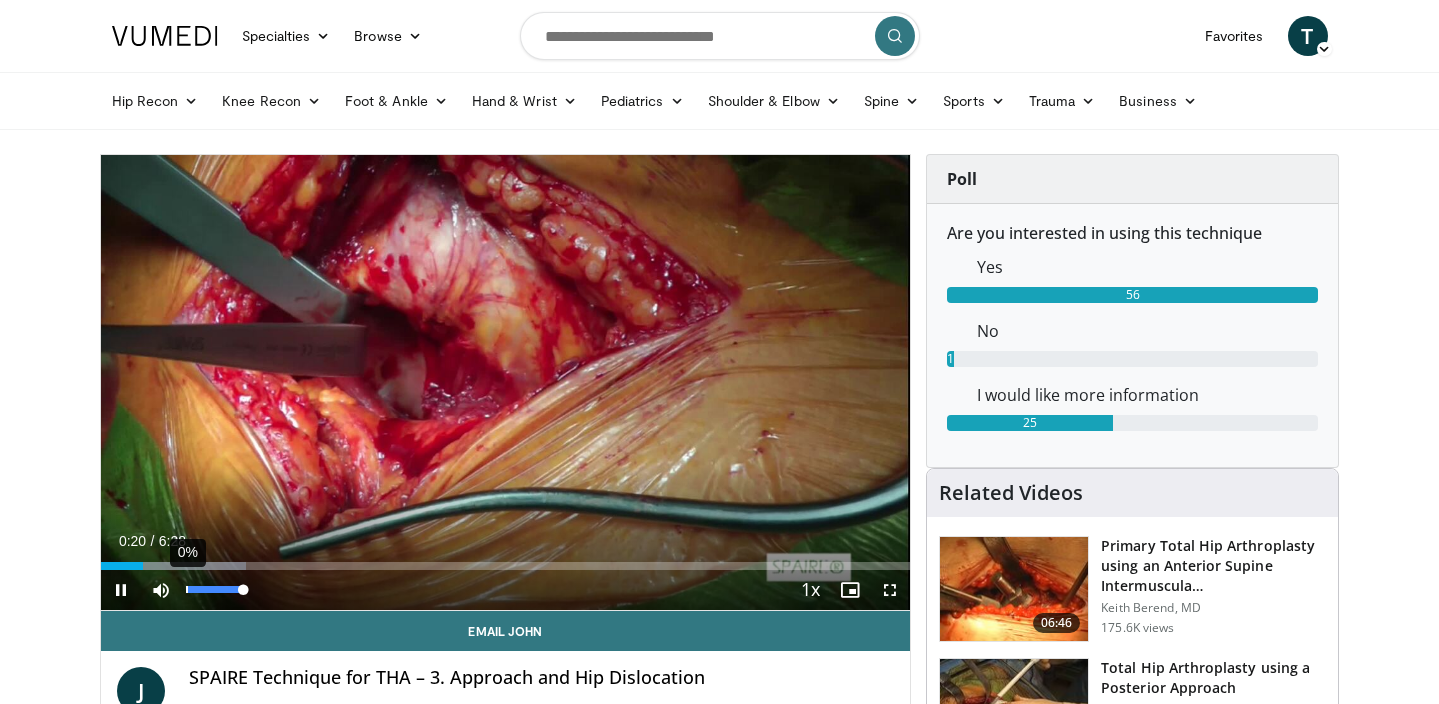 click on "**********" at bounding box center (506, 383) 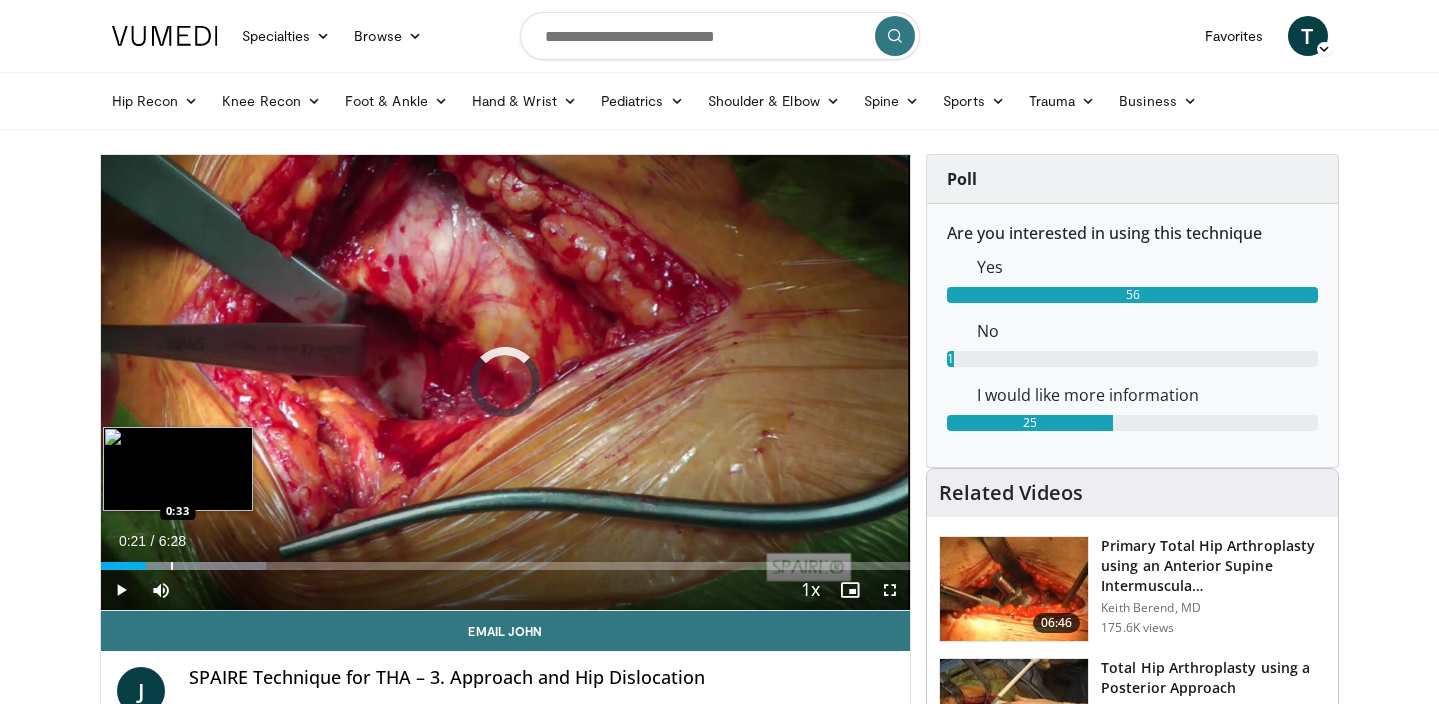 click at bounding box center (172, 566) 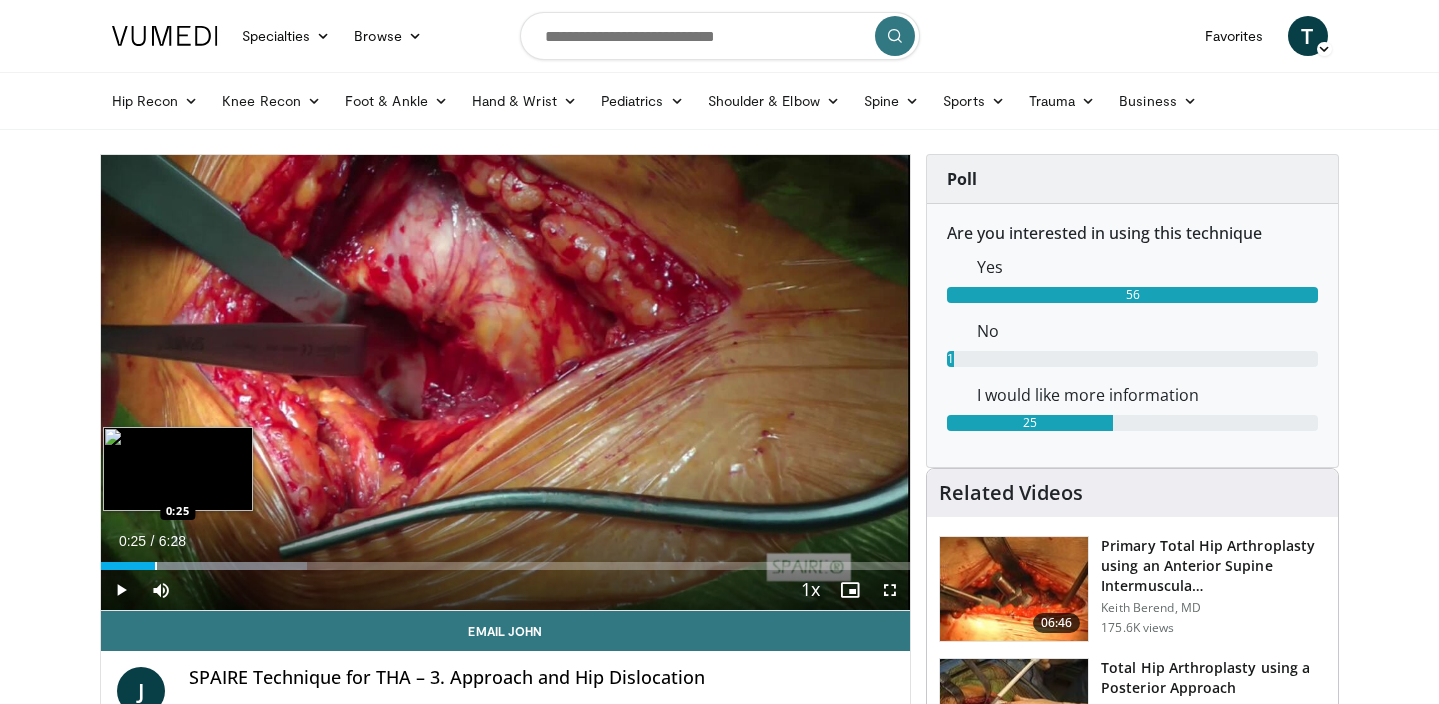 click on "Loaded :  25.51% 0:25 0:25" at bounding box center [506, 566] 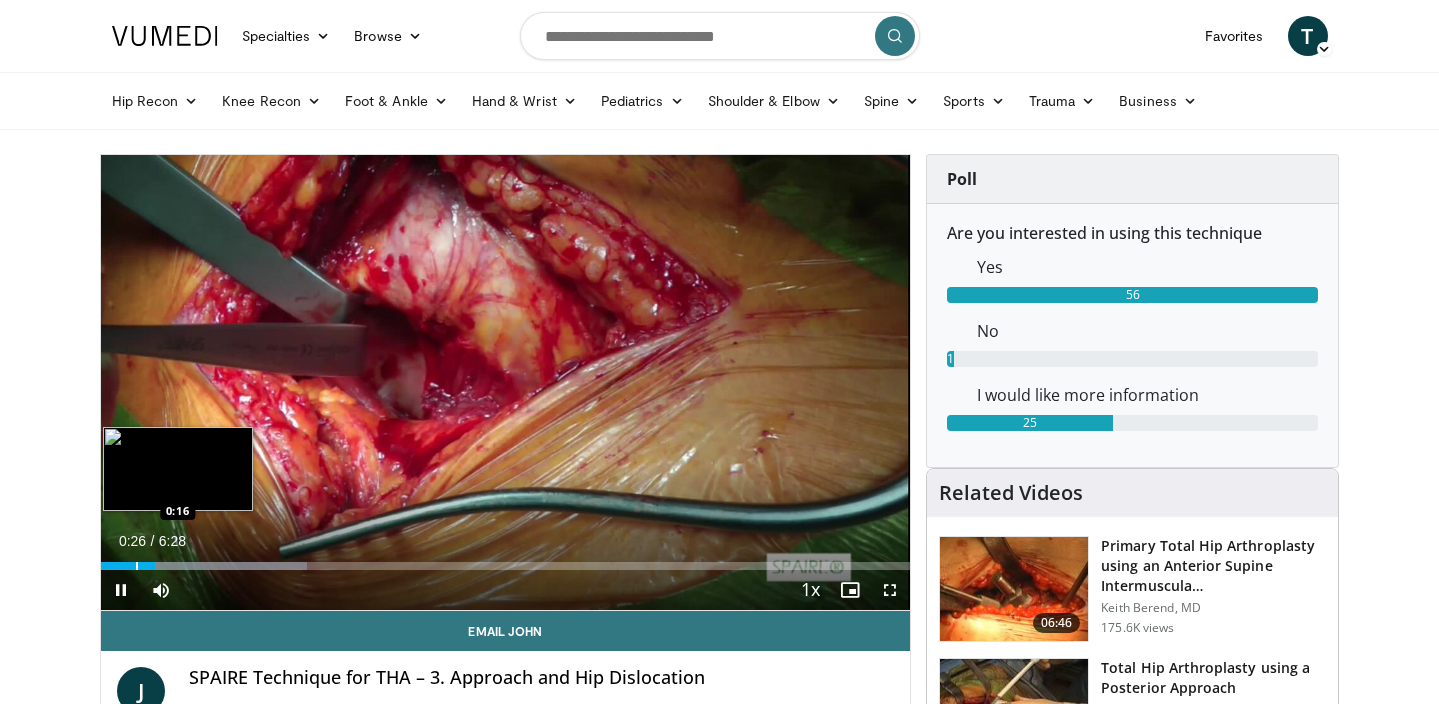 click at bounding box center (137, 566) 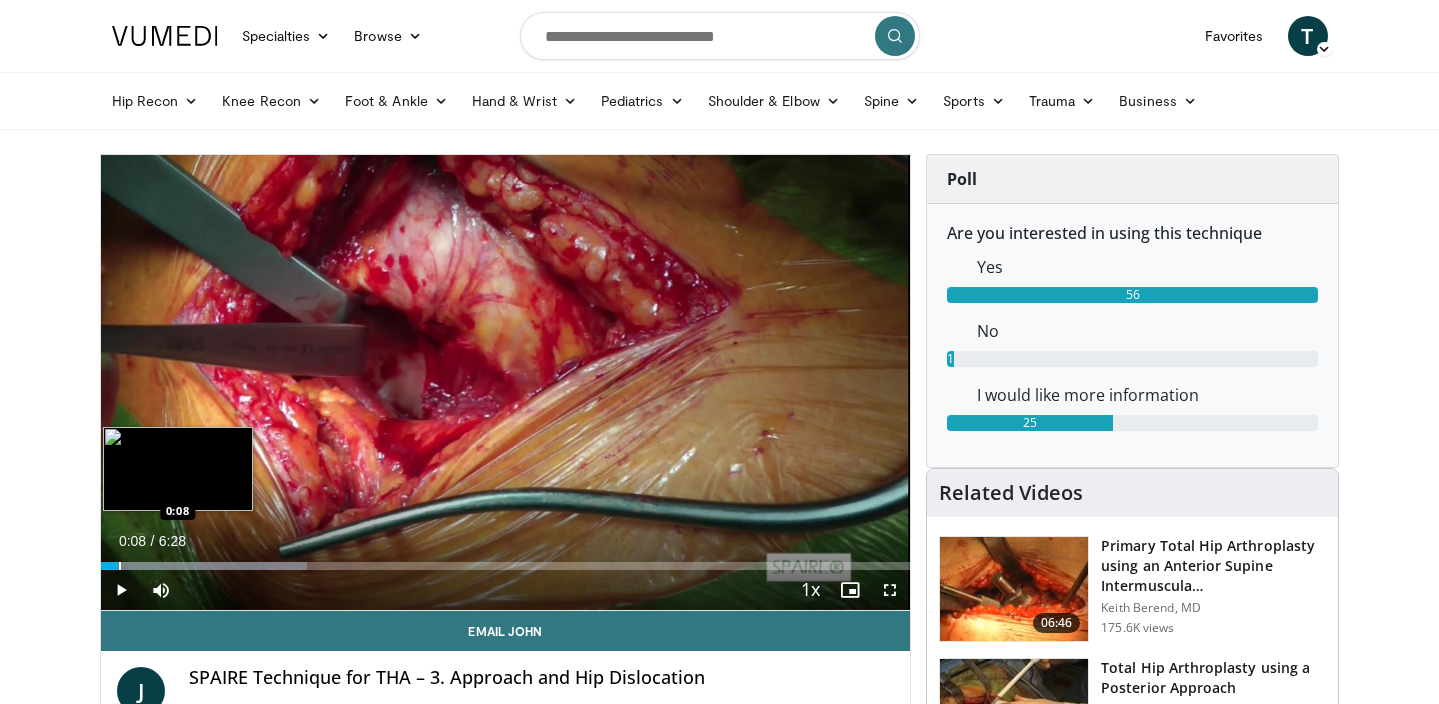 click at bounding box center [120, 566] 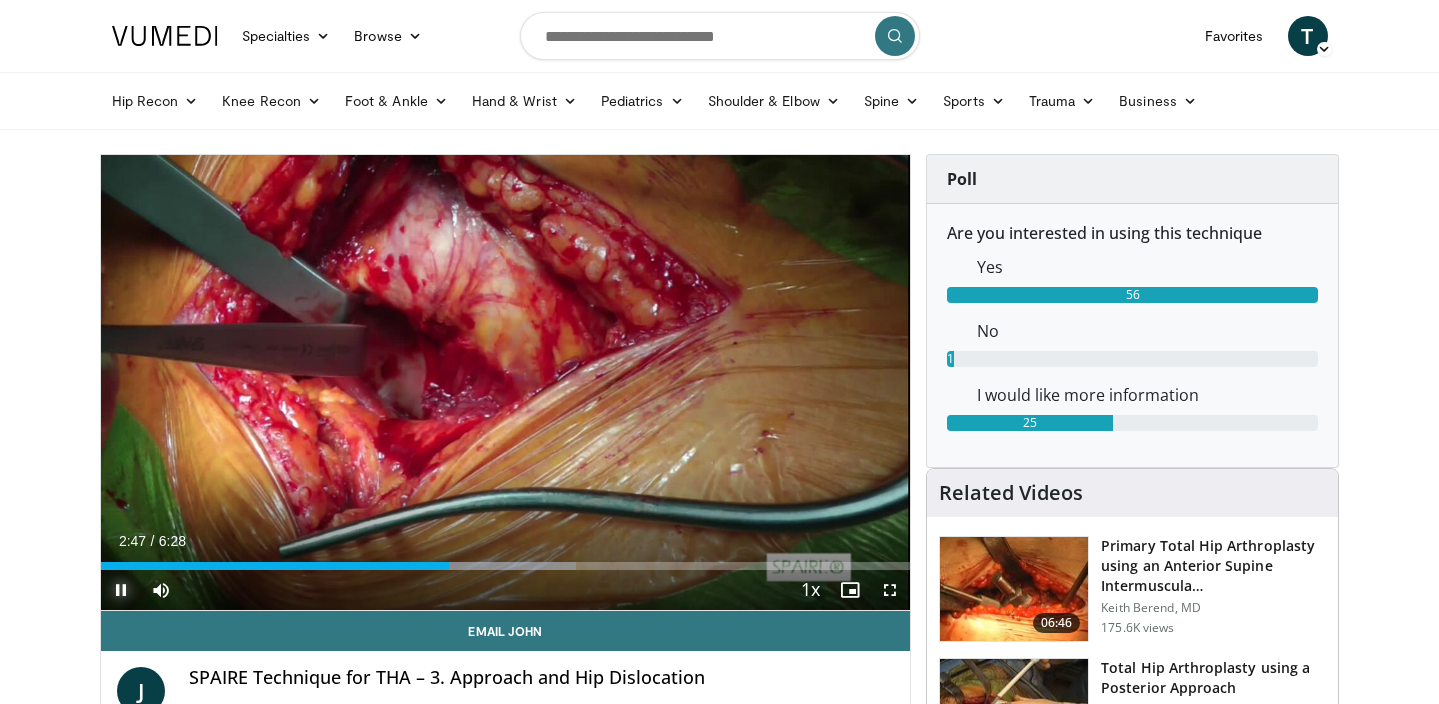 click at bounding box center (121, 590) 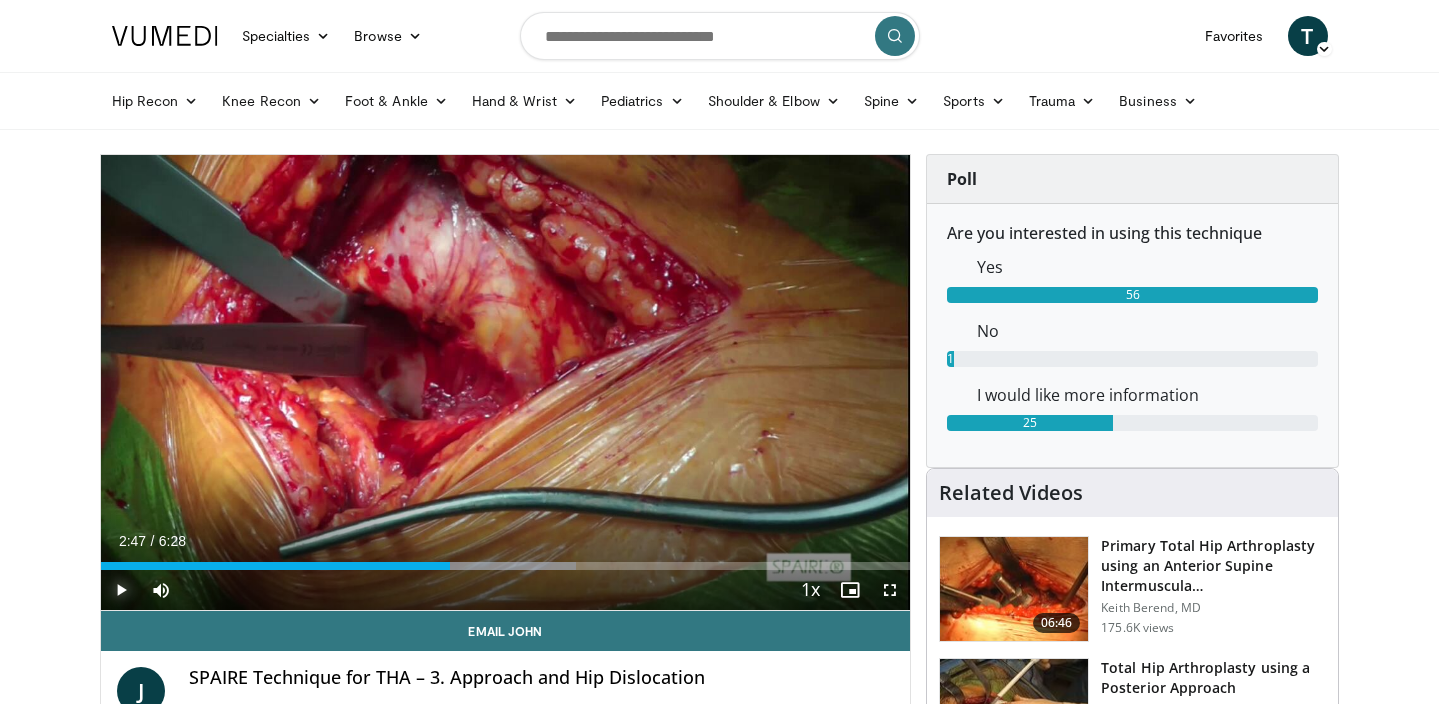 click at bounding box center (121, 590) 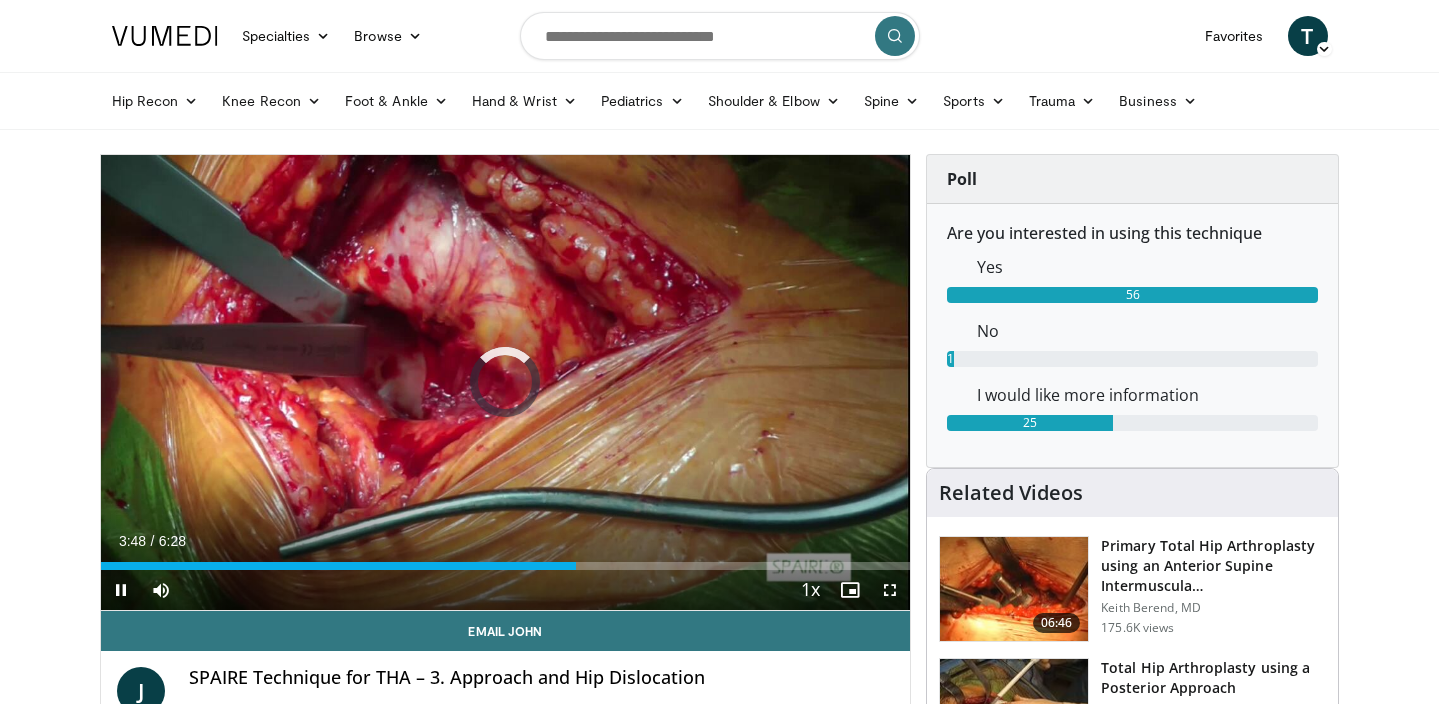 click on "Current Time  3:48 / Duration  6:28 Pause Skip Backward Skip Forward Mute 100% Loaded :  58.69% 3:48 4:11 Stream Type  LIVE Seek to live, currently behind live LIVE   1x Playback Rate 0.5x 0.75x 1x , selected 1.25x 1.5x 1.75x 2x Chapters Chapters Descriptions descriptions off , selected Captions captions settings , opens captions settings dialog captions off , selected Audio Track en (Main) , selected Fullscreen Enable picture-in-picture mode" at bounding box center (506, 590) 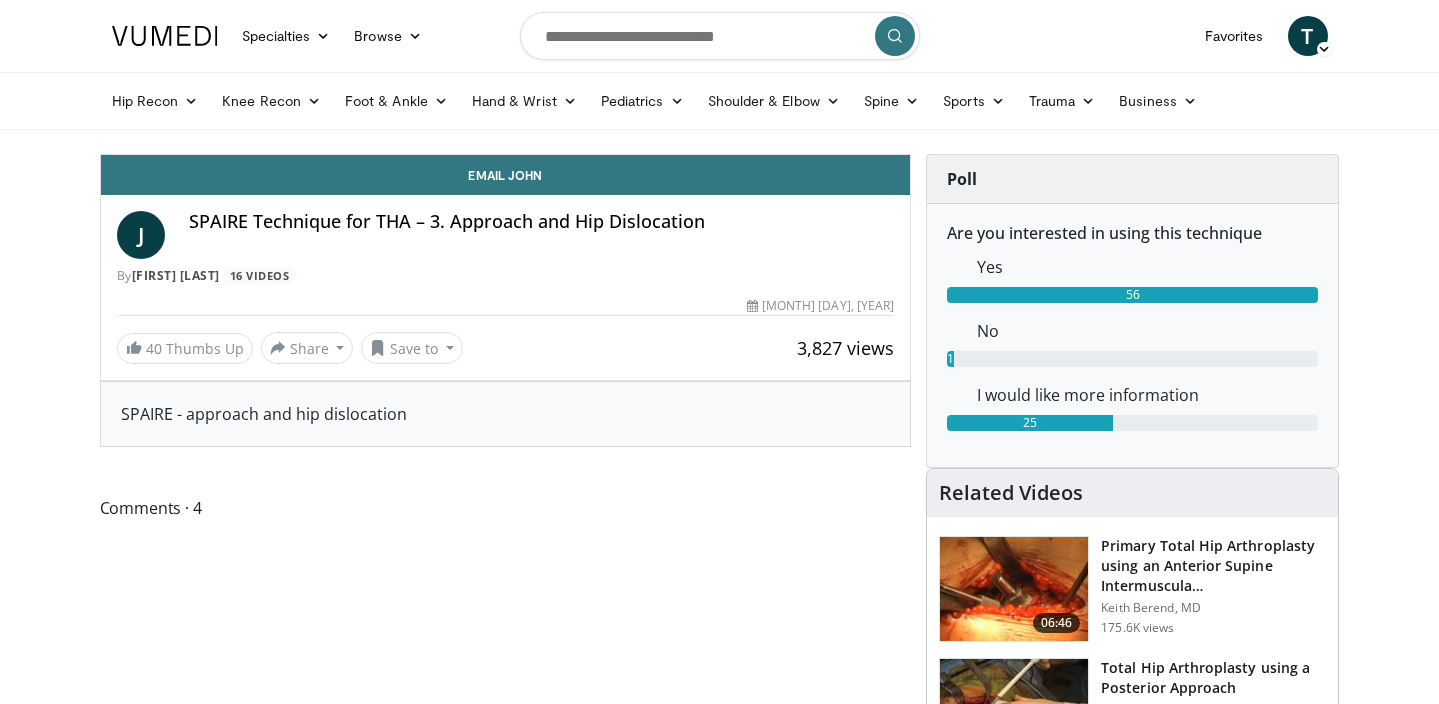 scroll, scrollTop: 0, scrollLeft: 0, axis: both 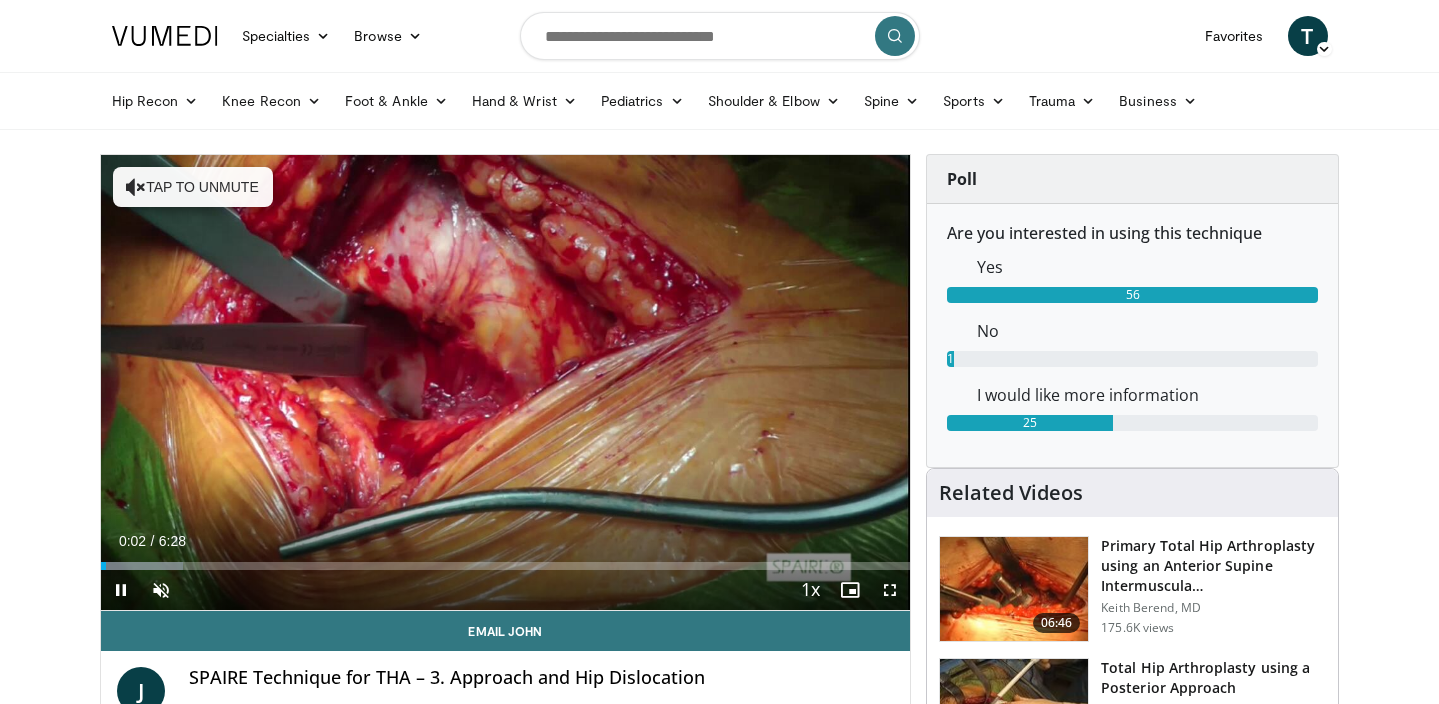 click on "Current Time  0:02 / Duration  6:28 Pause Skip Backward Skip Forward Unmute Loaded :  10.19% 0:02 1:51 Stream Type  LIVE Seek to live, currently behind live LIVE   1x Playback Rate 0.5x 0.75x 1x , selected 1.25x 1.5x 1.75x 2x Chapters Chapters Descriptions descriptions off , selected Captions captions settings , opens captions settings dialog captions off , selected Audio Track en (Main) , selected Fullscreen Enable picture-in-picture mode" at bounding box center (506, 590) 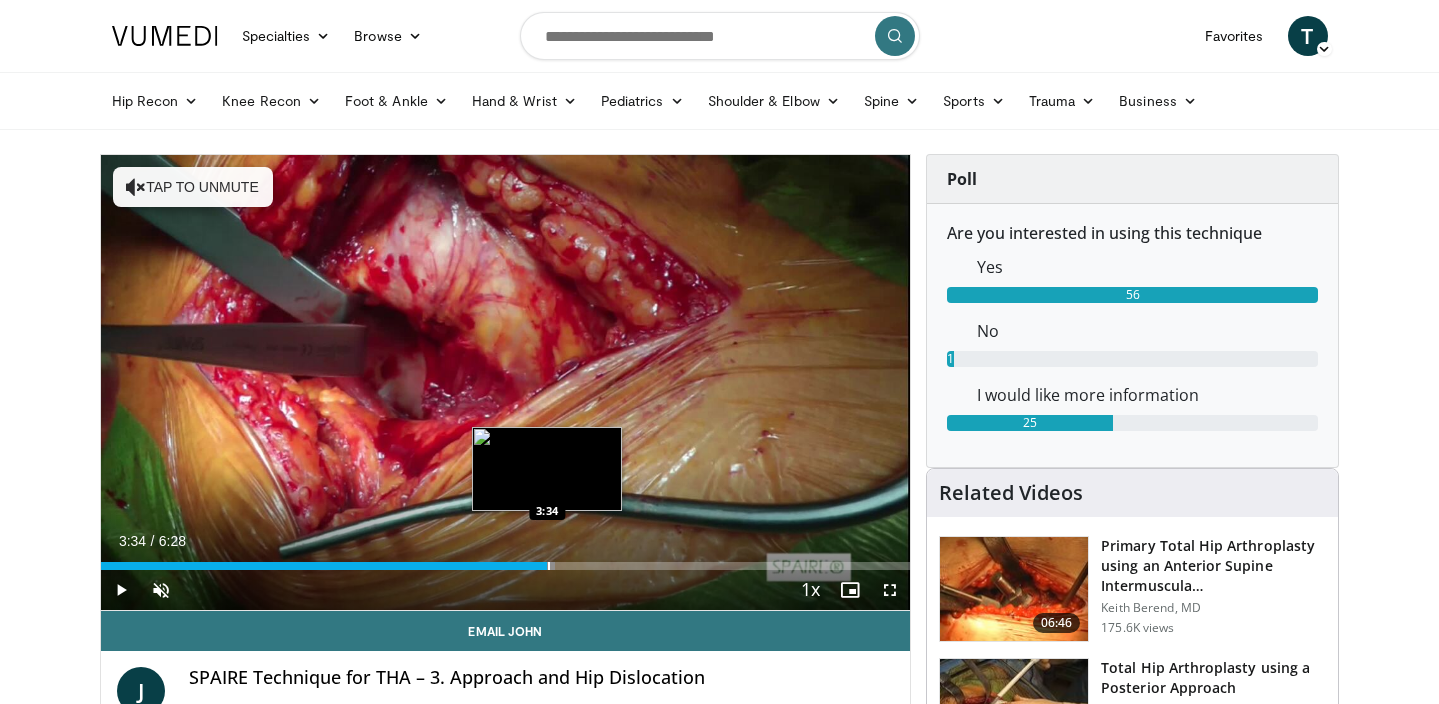 click at bounding box center [549, 566] 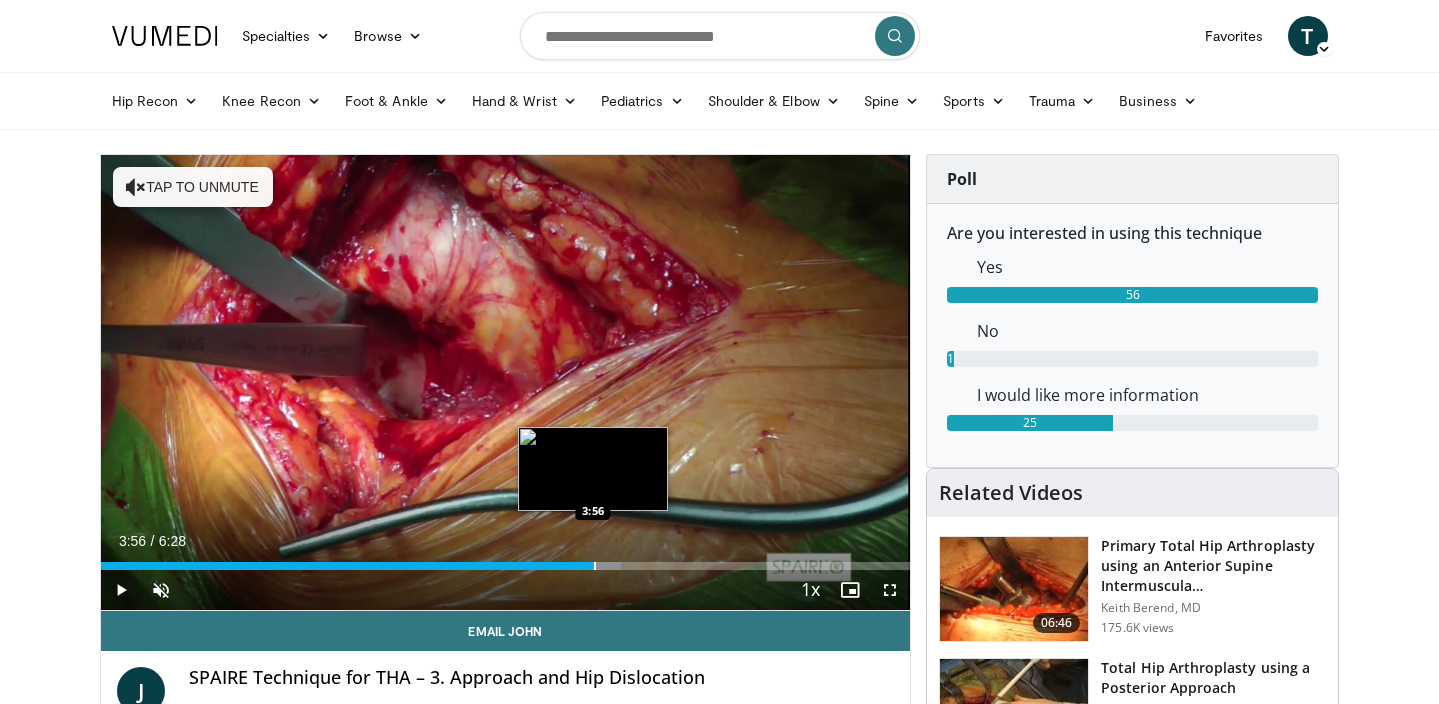 click on "Loaded :  64.33% 3:35 3:56" at bounding box center [506, 566] 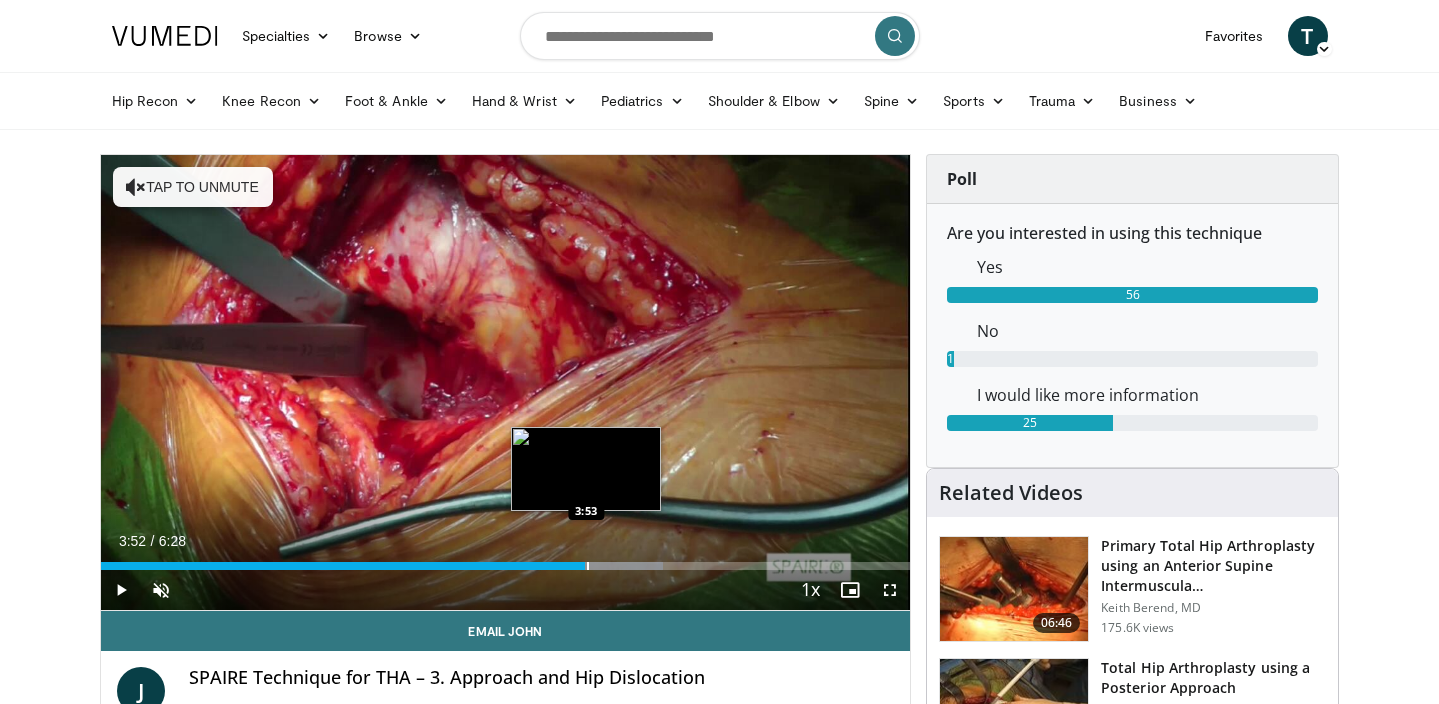click on "Loaded :  69.48% 3:57 3:53" at bounding box center [506, 566] 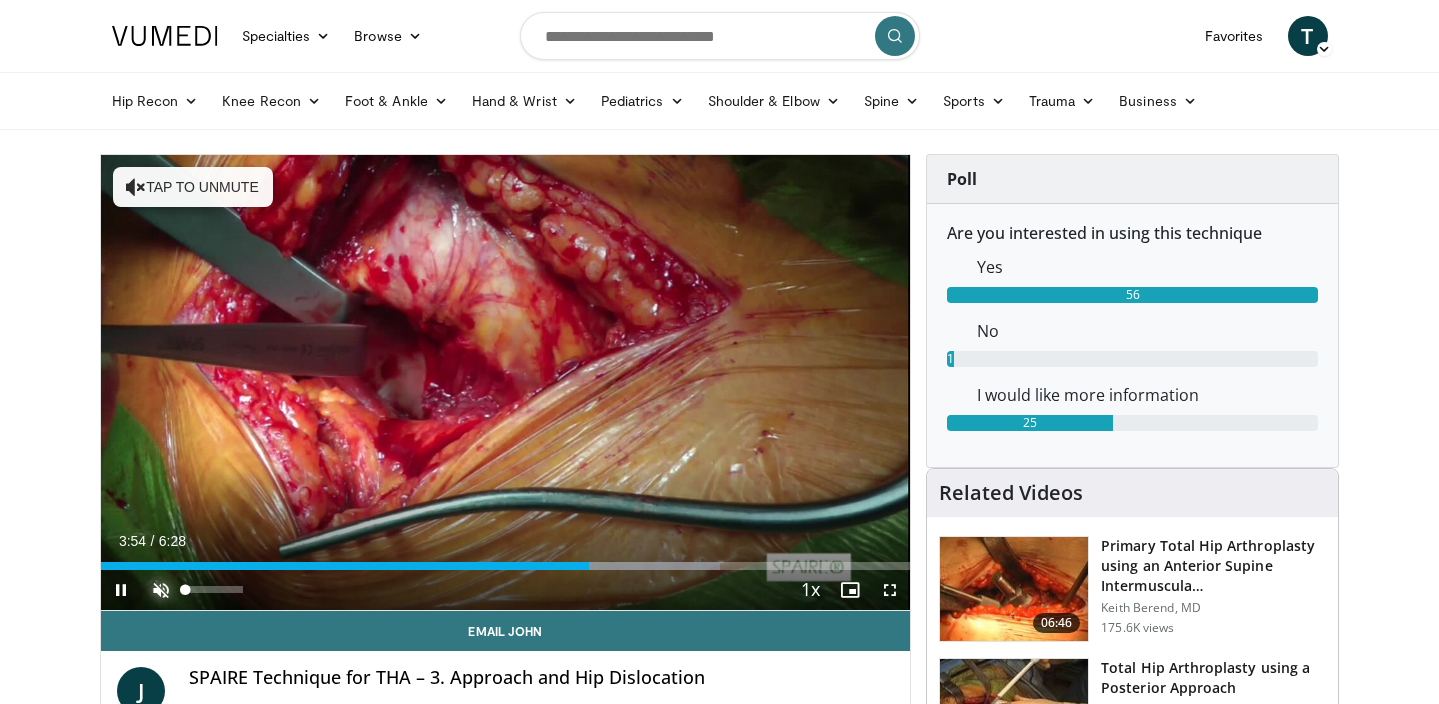 click at bounding box center [161, 590] 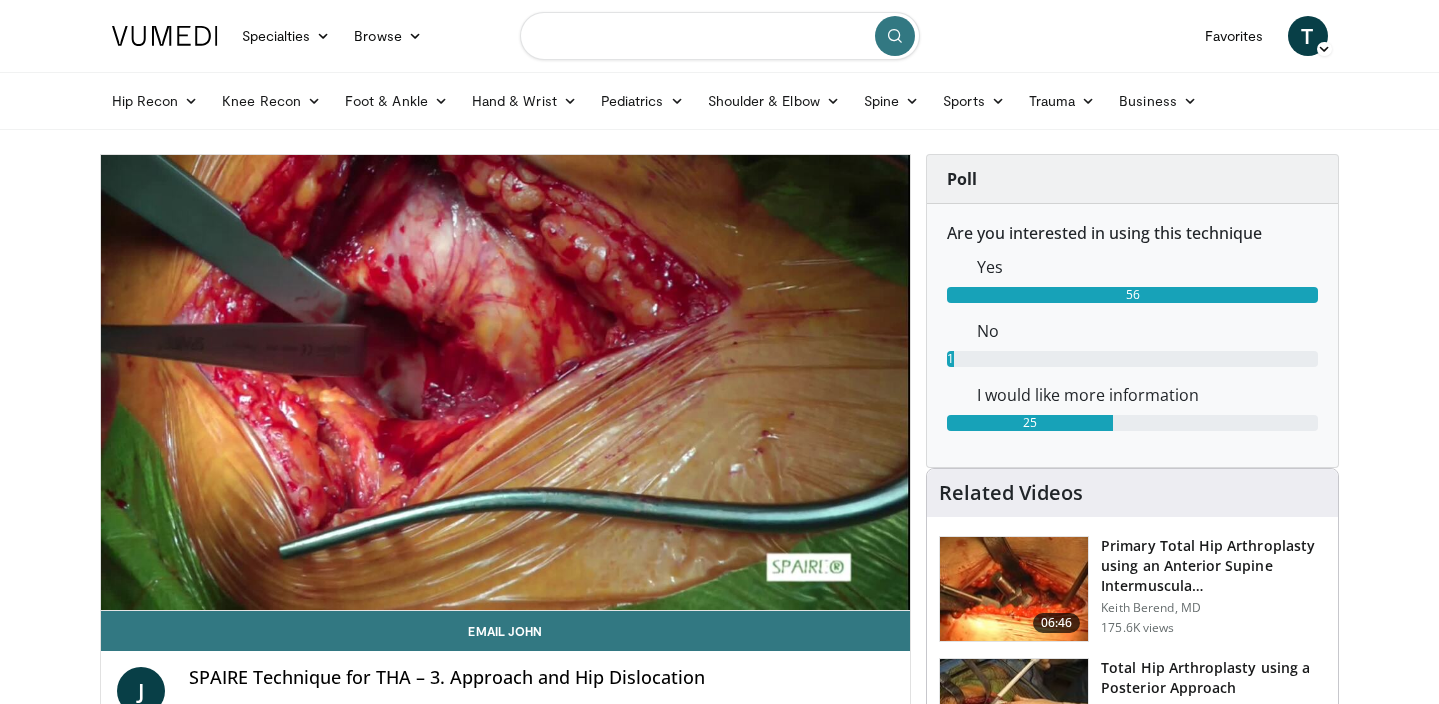 click at bounding box center [720, 36] 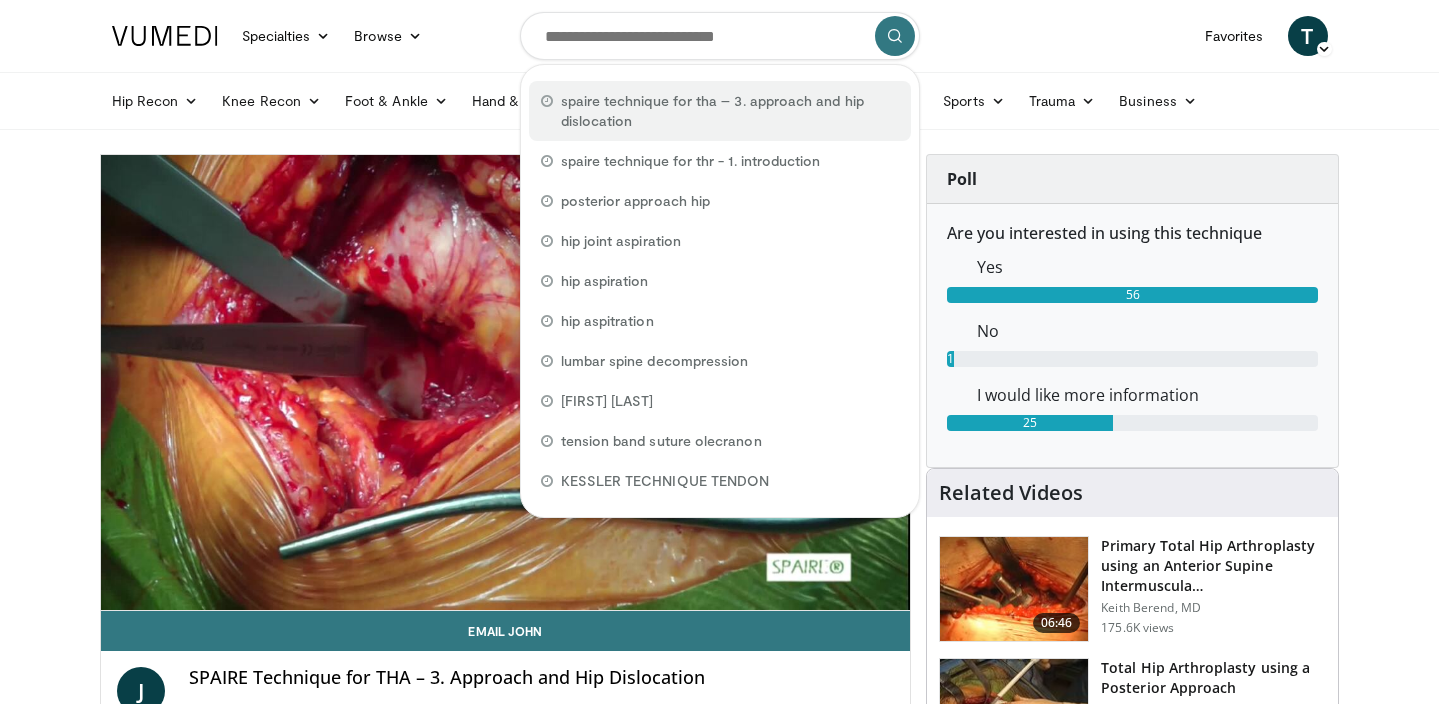 click on "spaire technique for tha – 3. approach and hip dislocation" at bounding box center [730, 111] 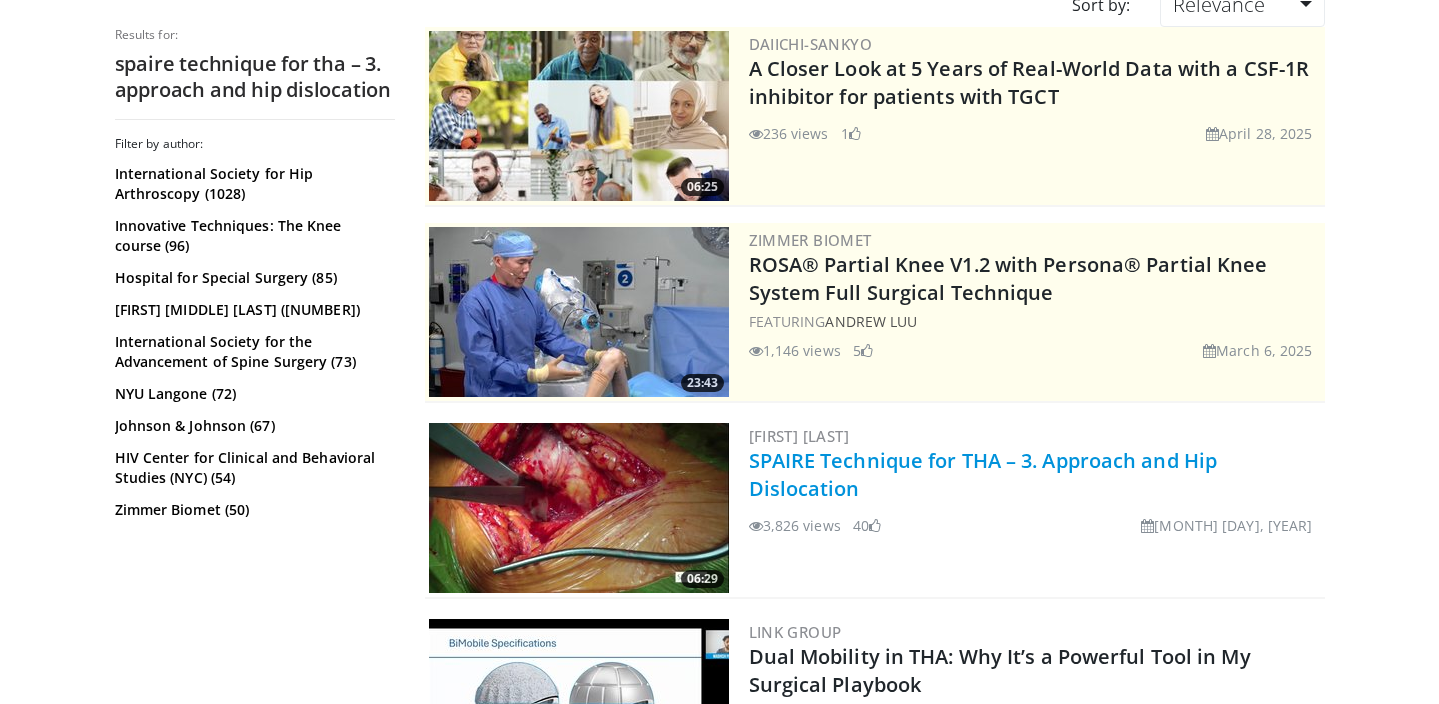 scroll, scrollTop: 197, scrollLeft: 0, axis: vertical 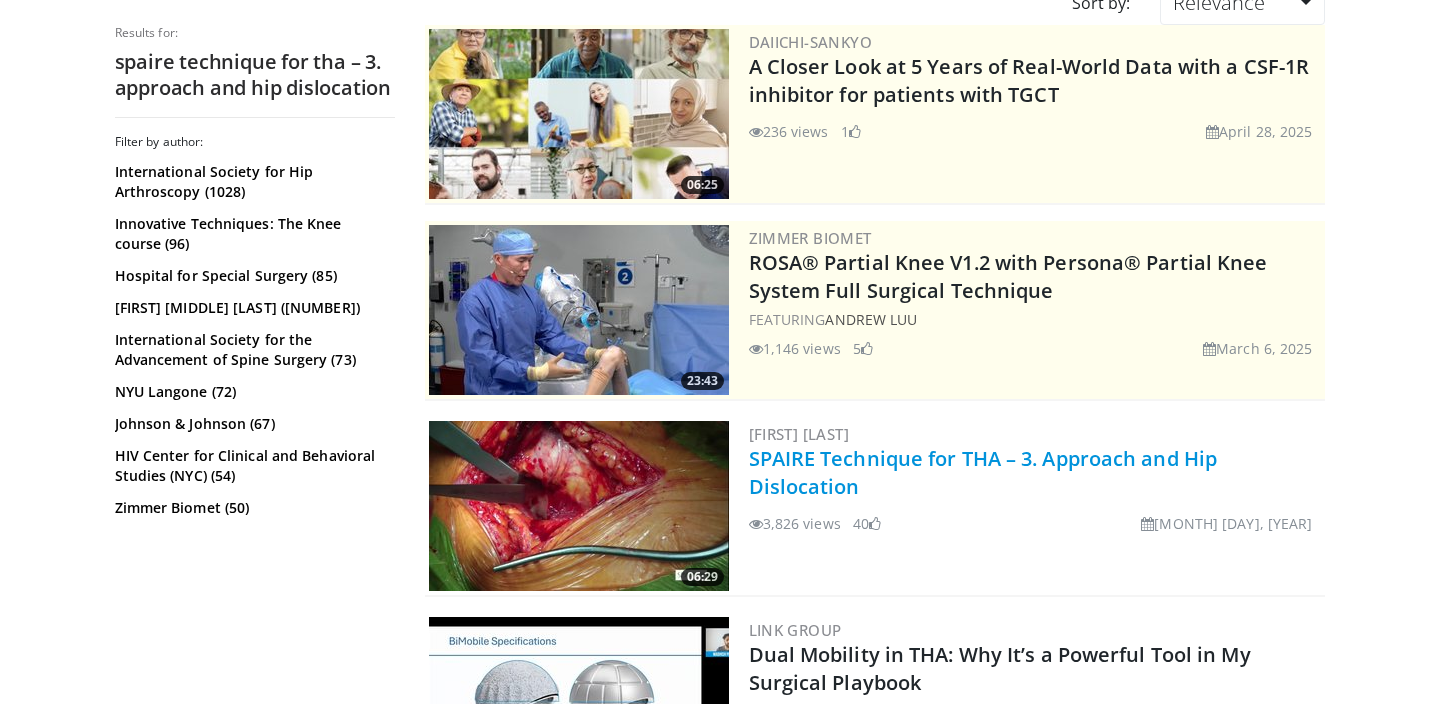 click on "SPAIRE Technique for THA – 3. Approach and Hip Dislocation" at bounding box center (983, 472) 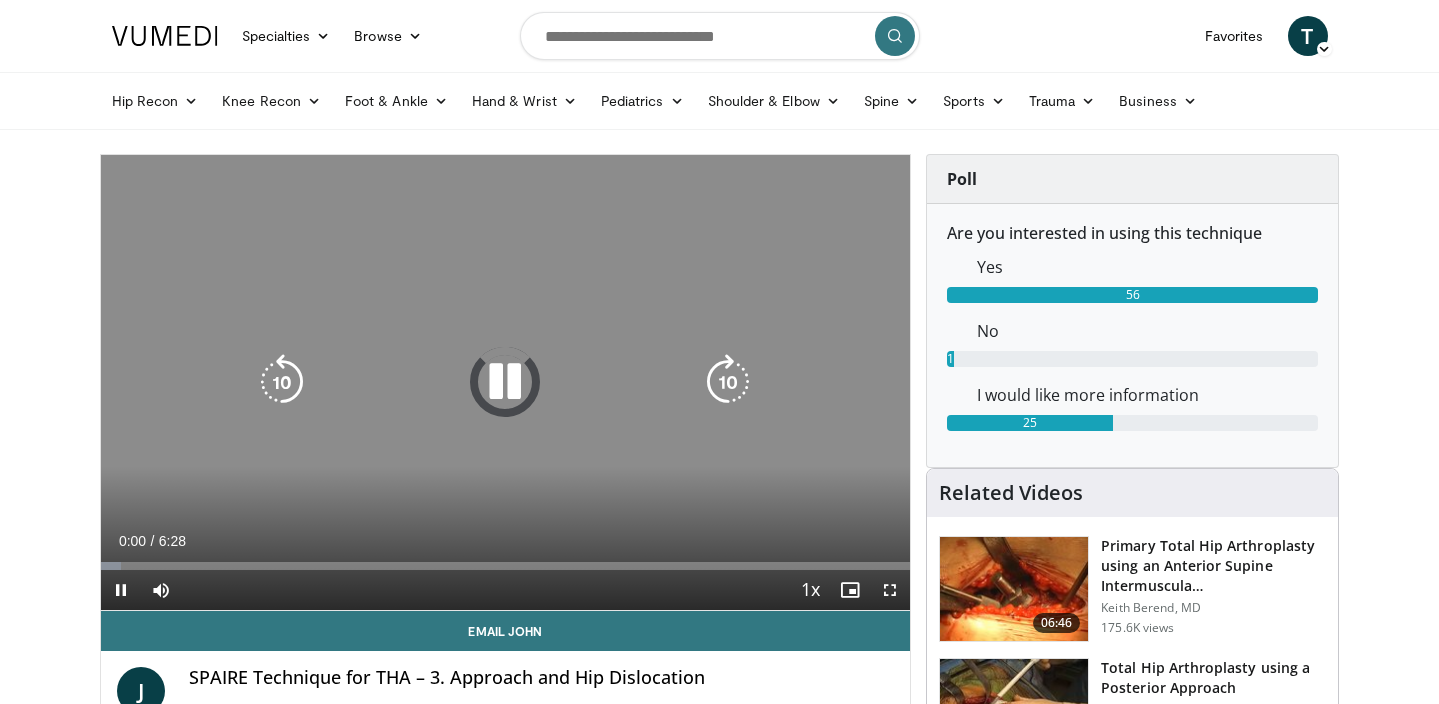 scroll, scrollTop: 0, scrollLeft: 0, axis: both 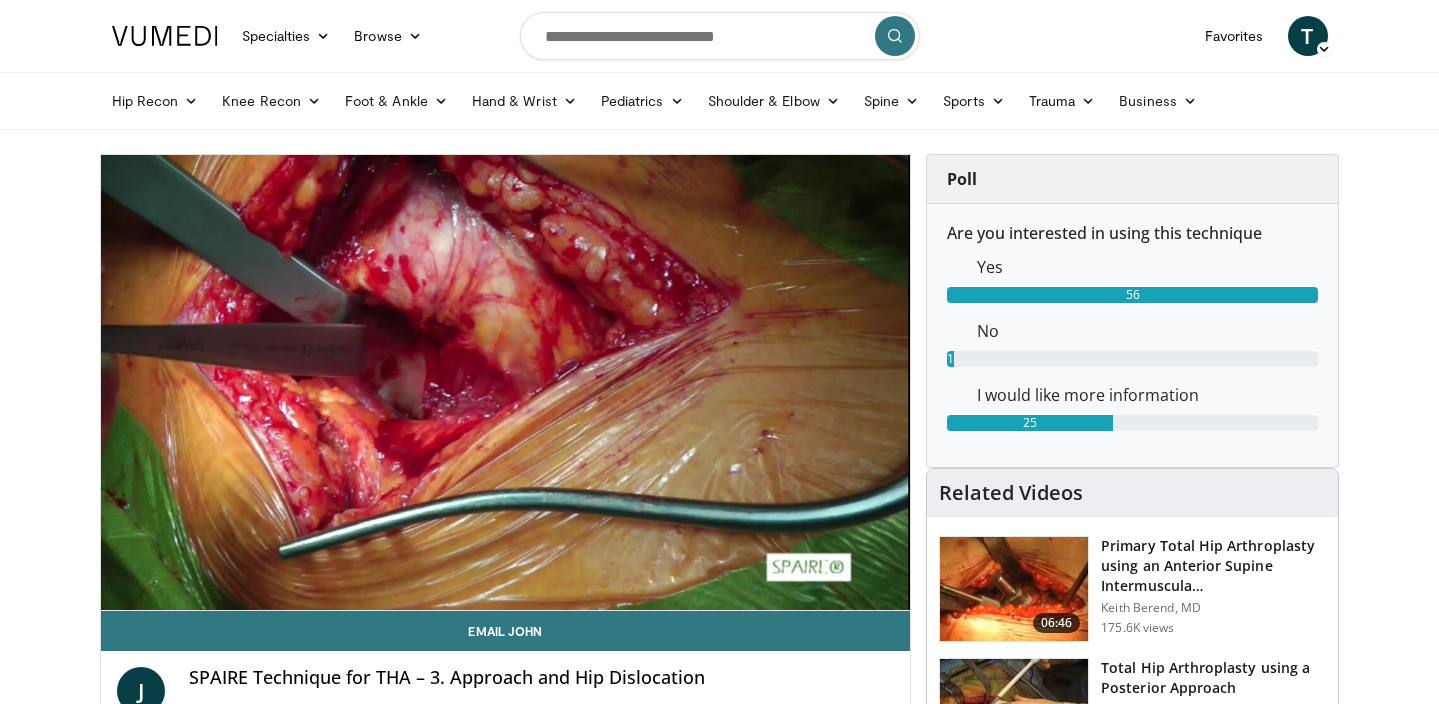 click at bounding box center [720, 36] 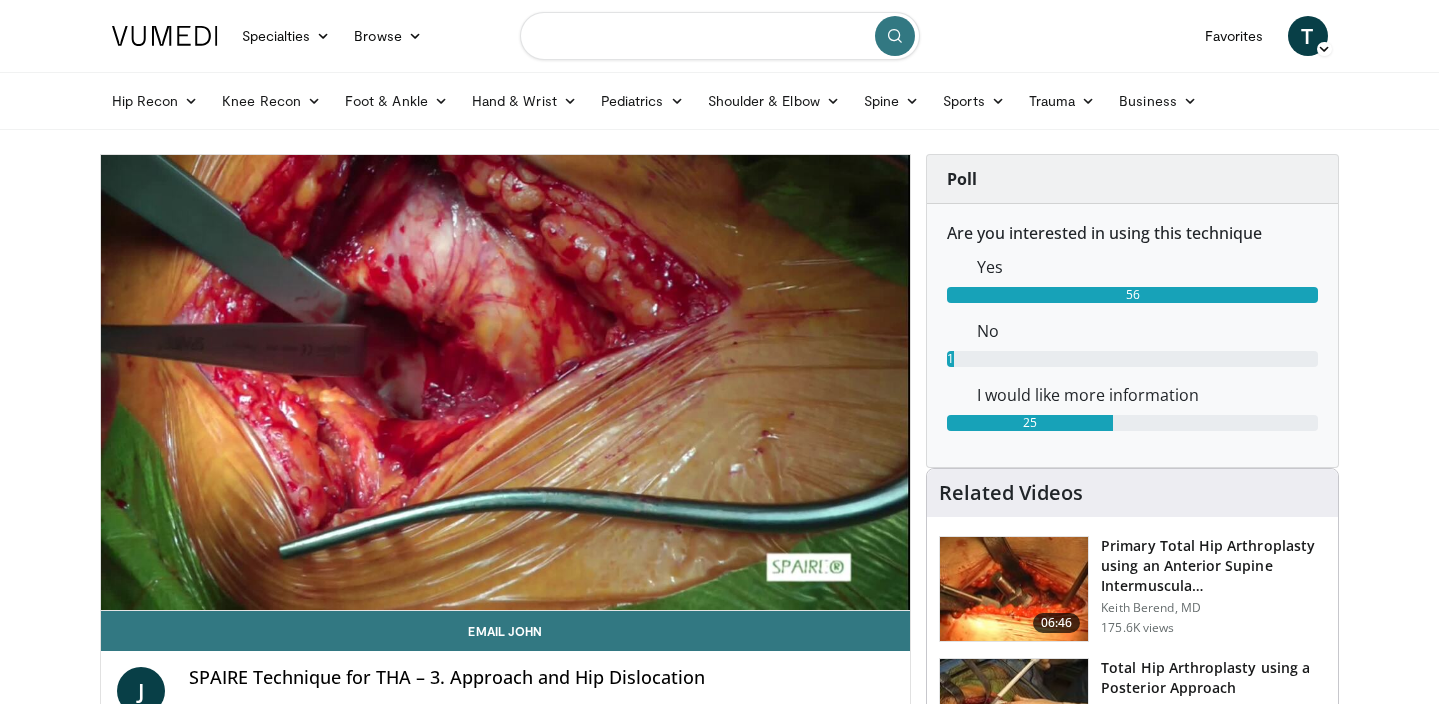 click at bounding box center [720, 36] 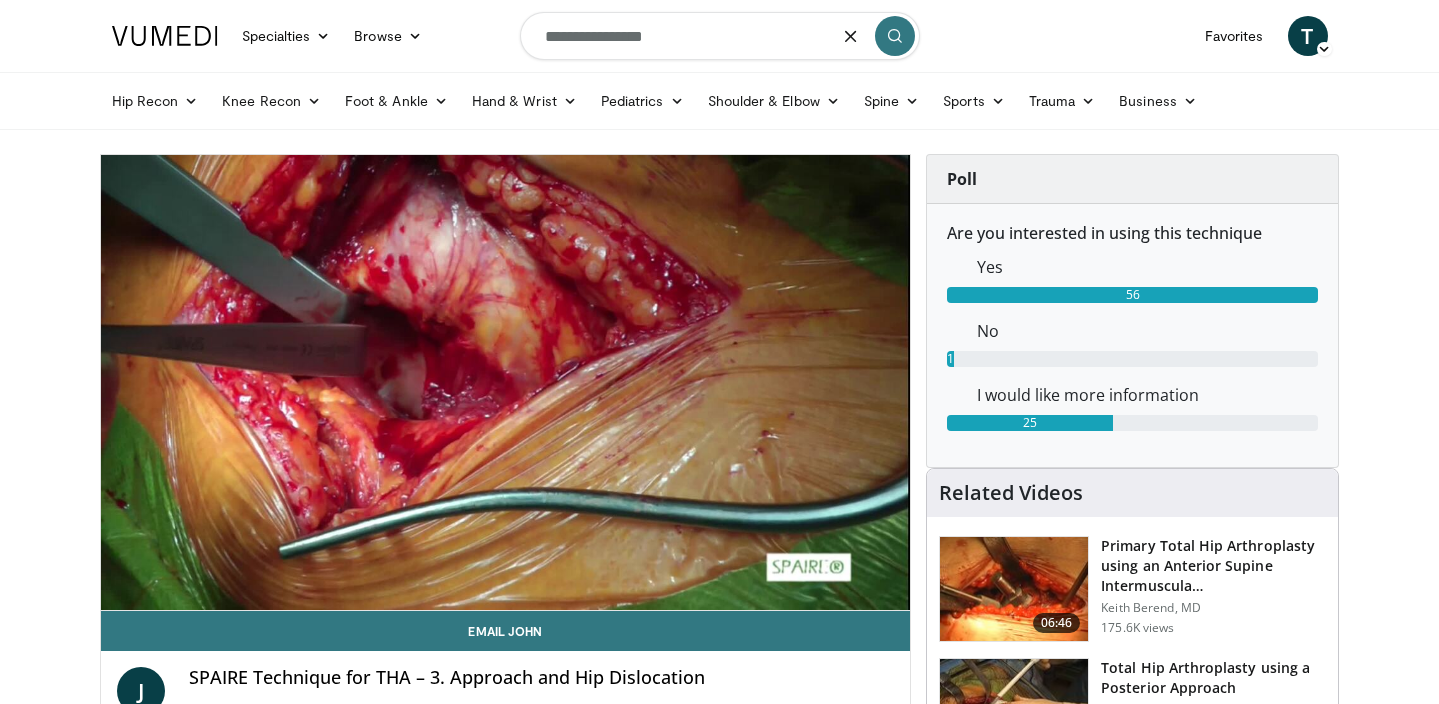 type on "**********" 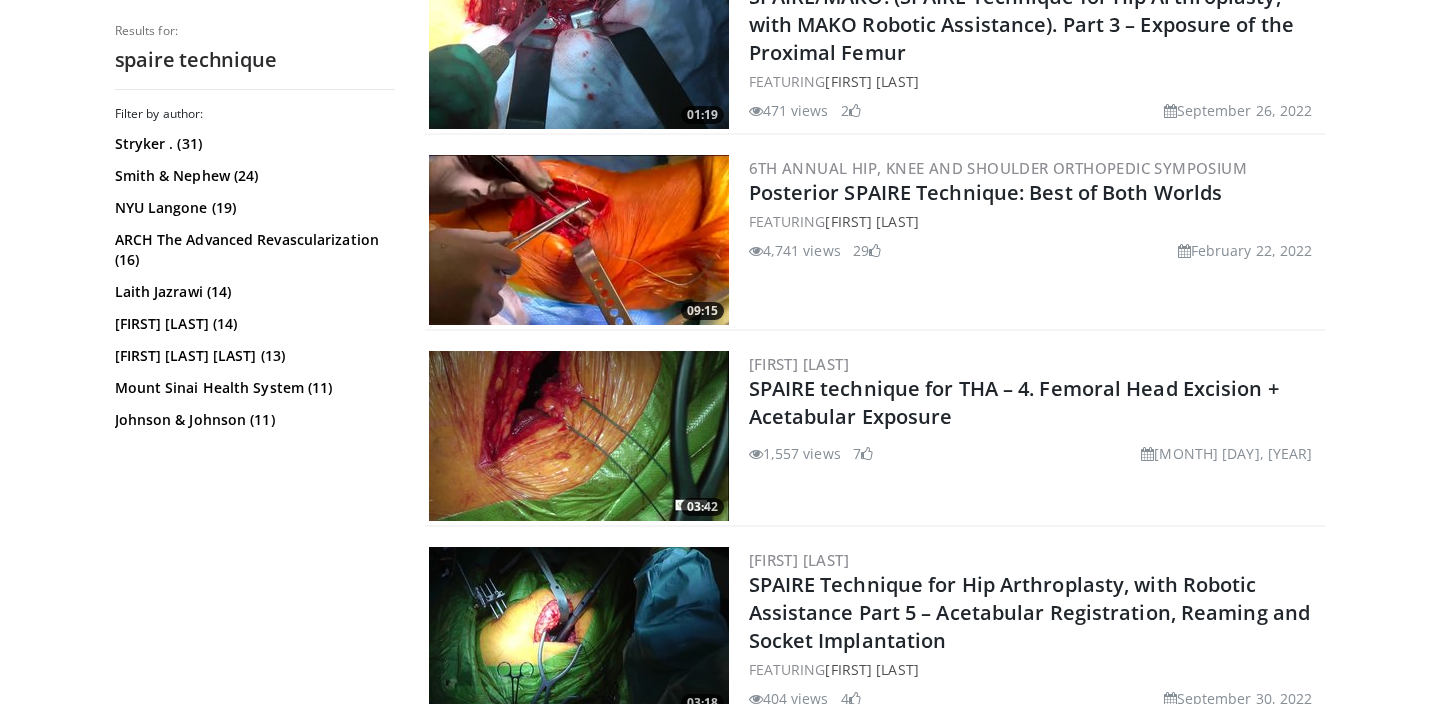 scroll, scrollTop: 3017, scrollLeft: 0, axis: vertical 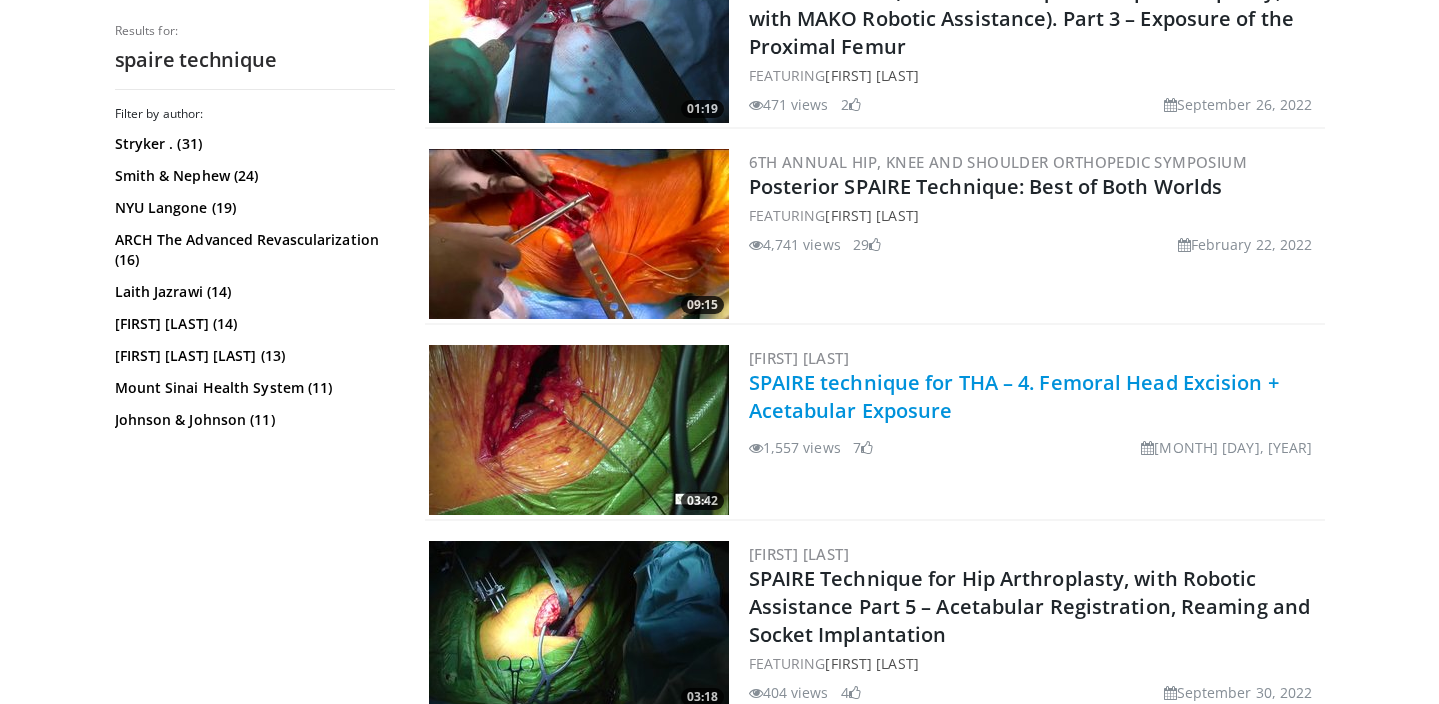 click on "SPAIRE technique for THA – 4. Femoral Head Excision + Acetabular Exposure" at bounding box center (1014, 396) 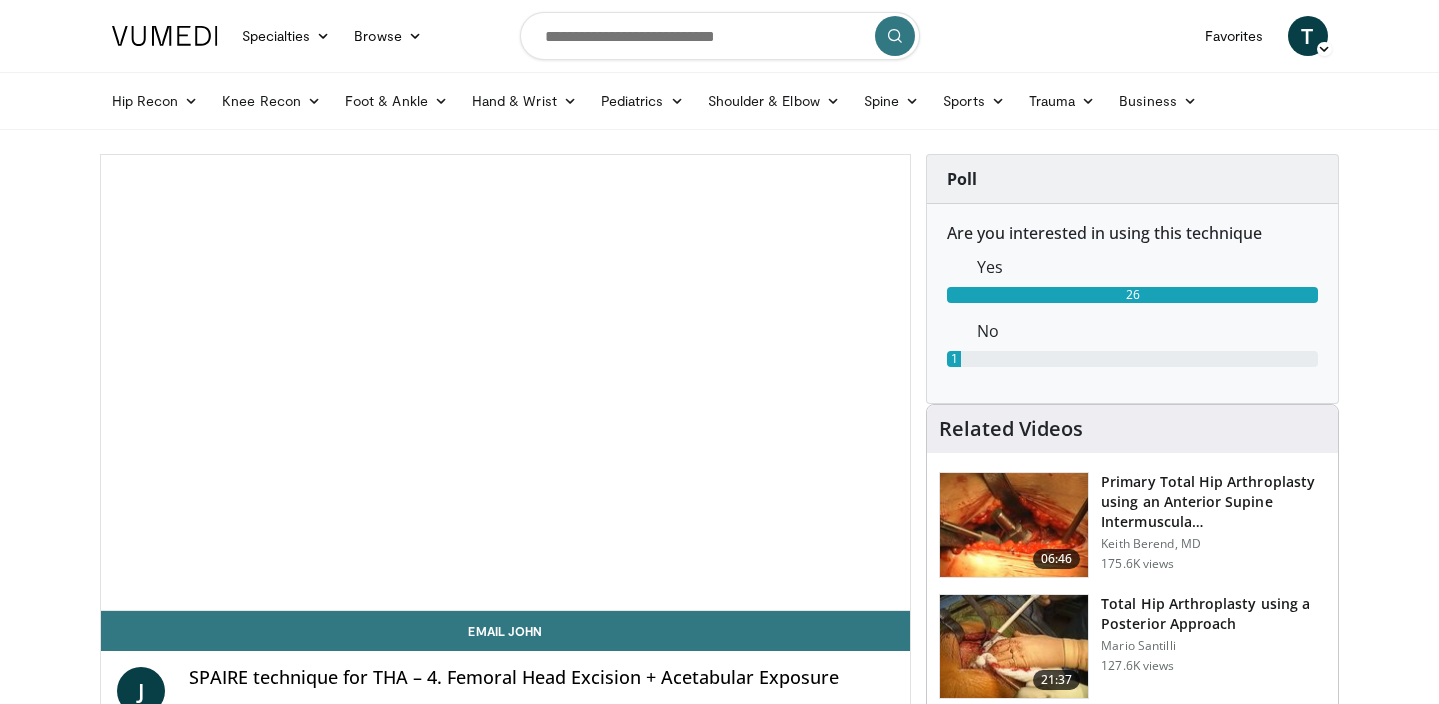 scroll, scrollTop: 0, scrollLeft: 0, axis: both 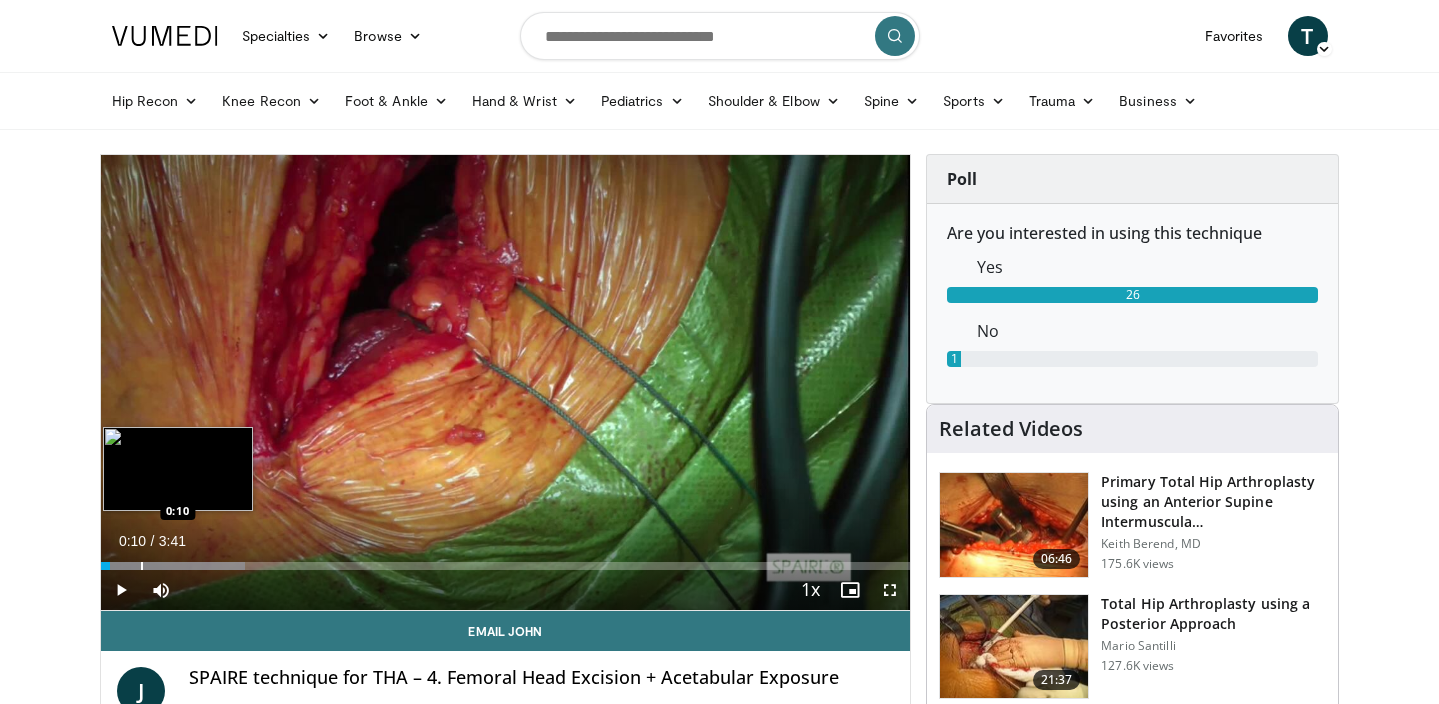 click at bounding box center (142, 566) 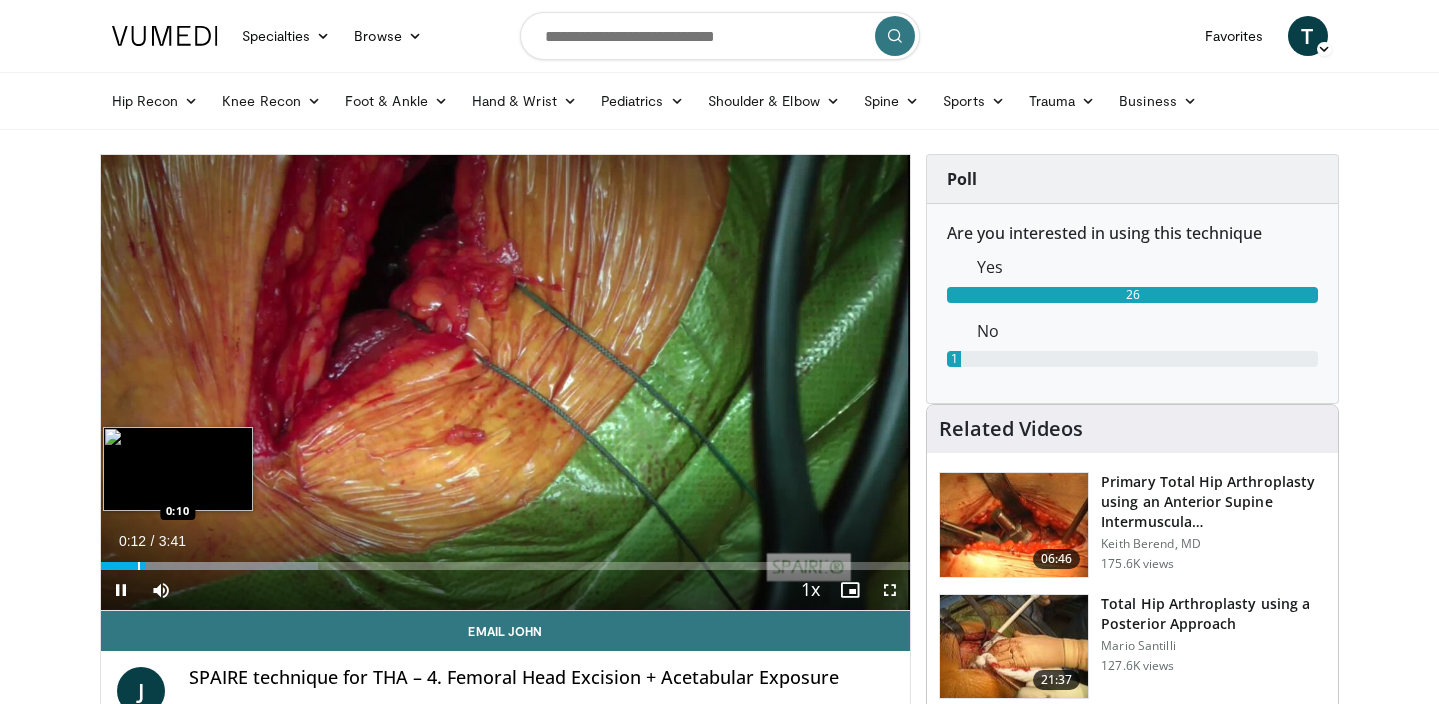 click on "Loaded :  26.85% 0:12 0:10" at bounding box center (506, 566) 